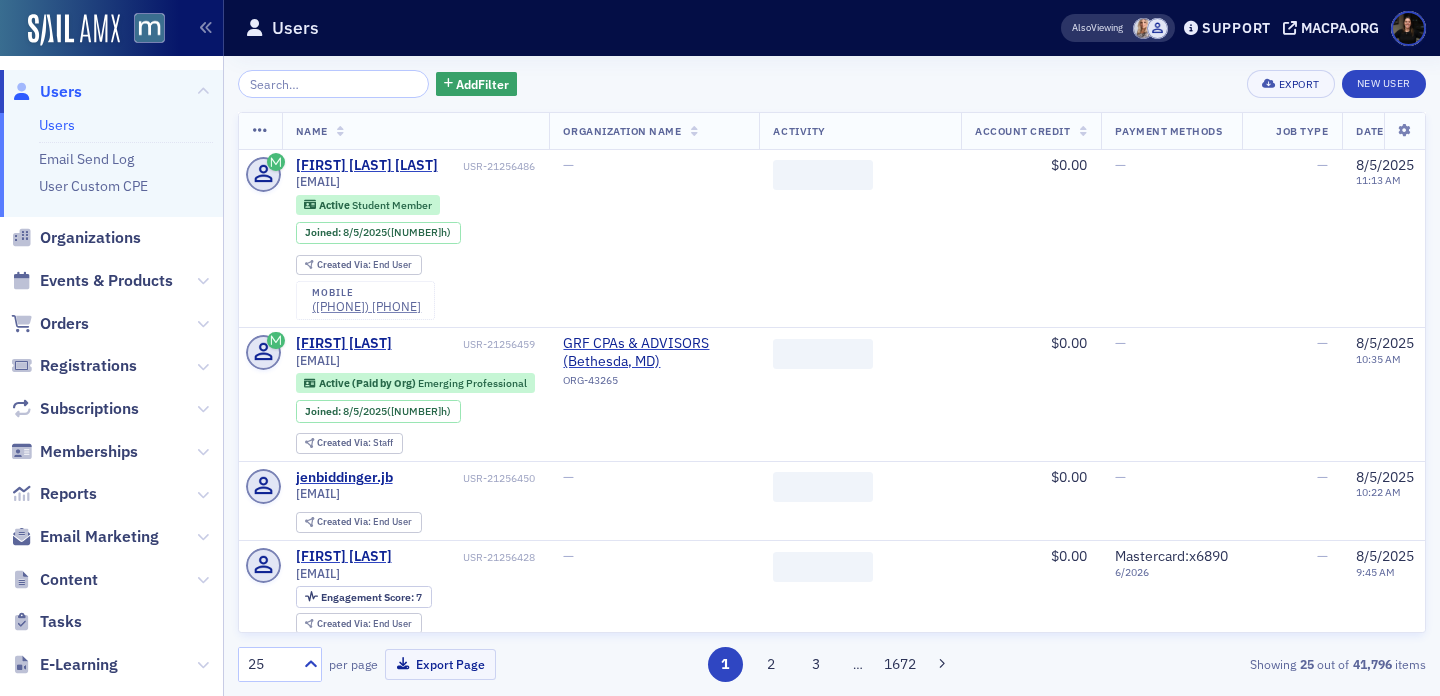 scroll, scrollTop: 0, scrollLeft: 0, axis: both 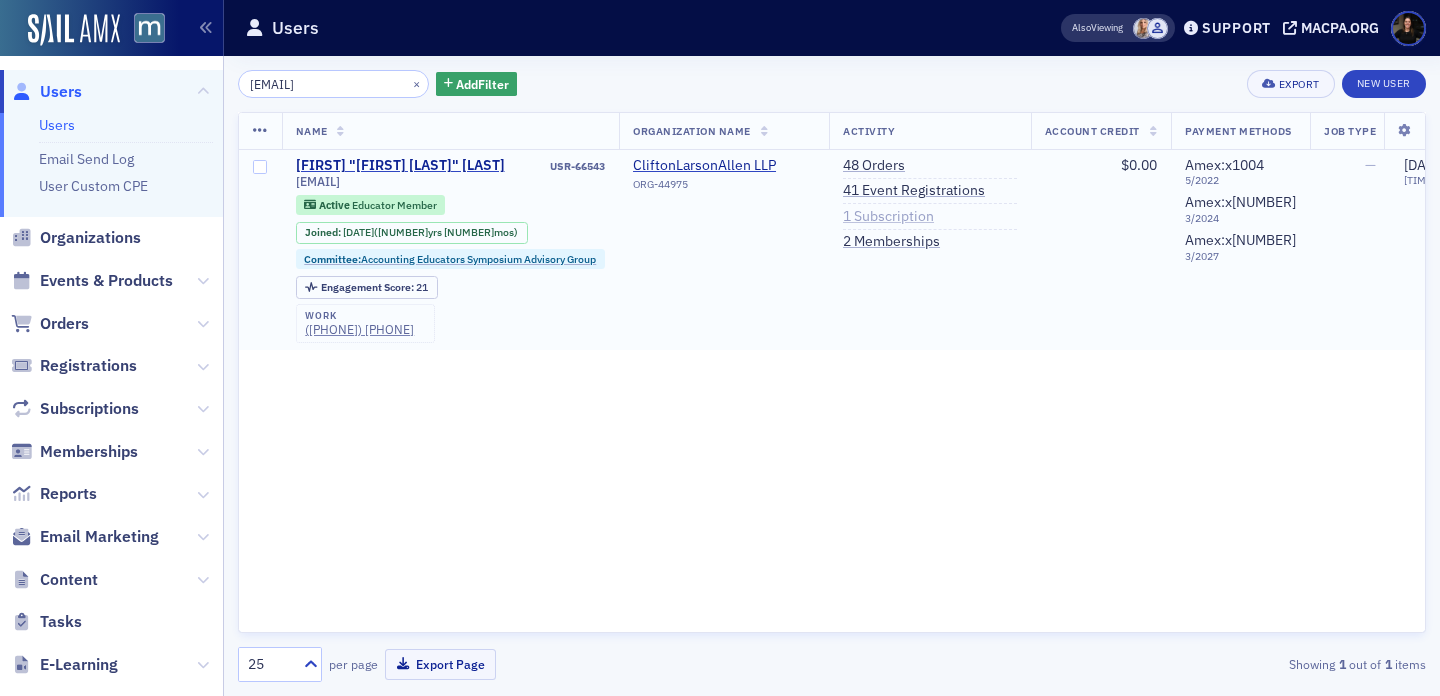 type on "chanel_trussell@yahoo.com" 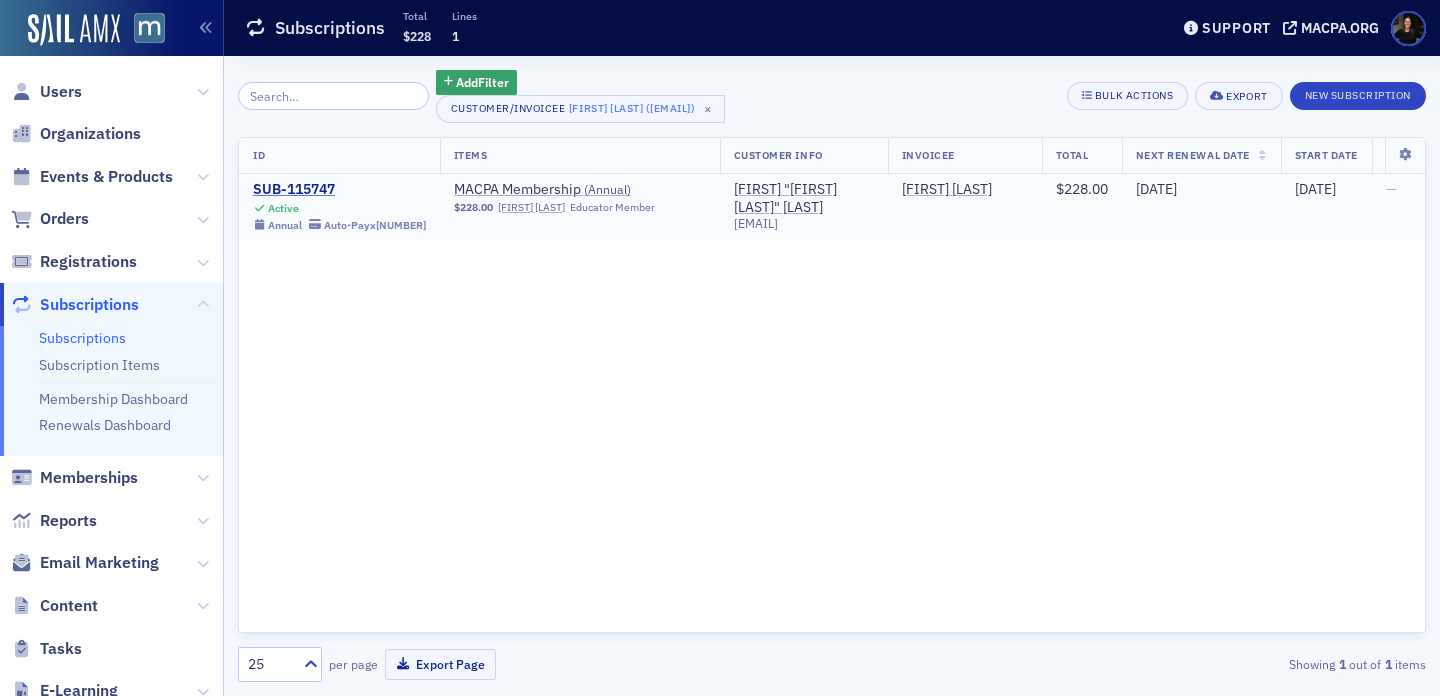 click on "SUB-115747" 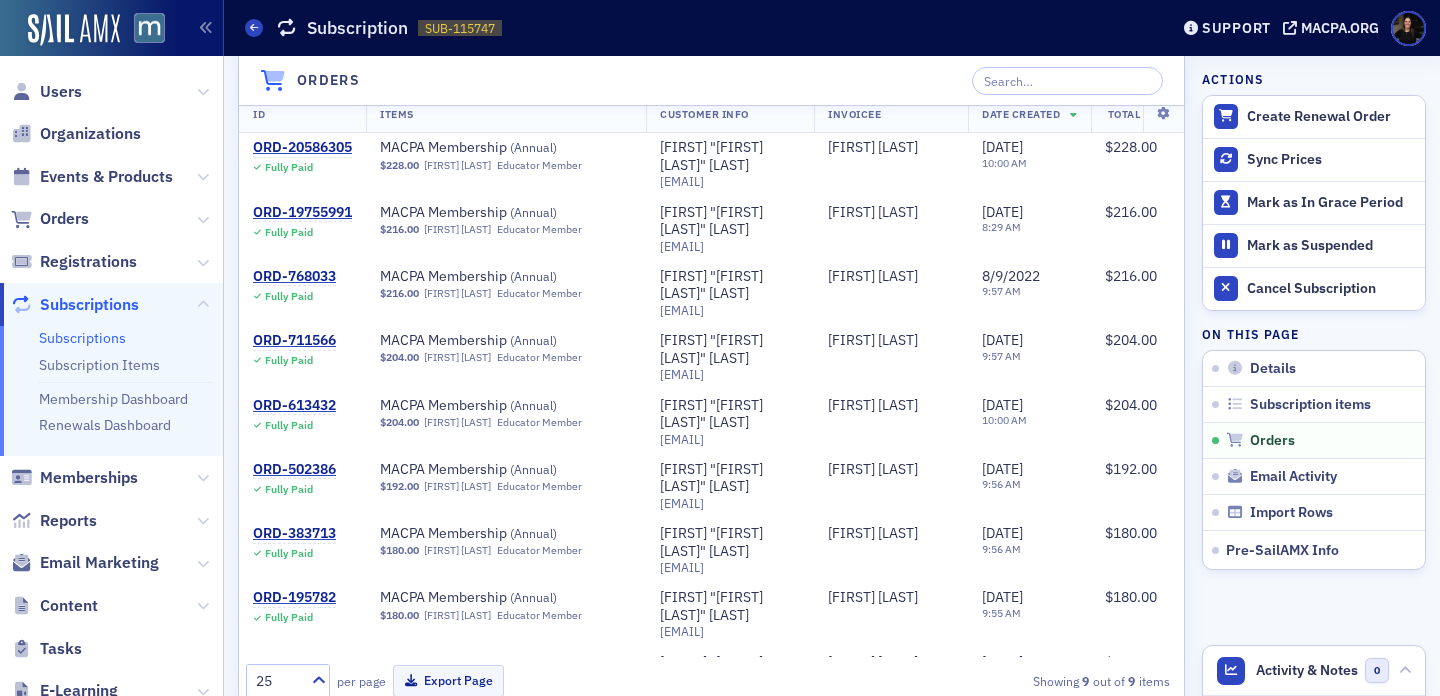 scroll, scrollTop: 956, scrollLeft: 0, axis: vertical 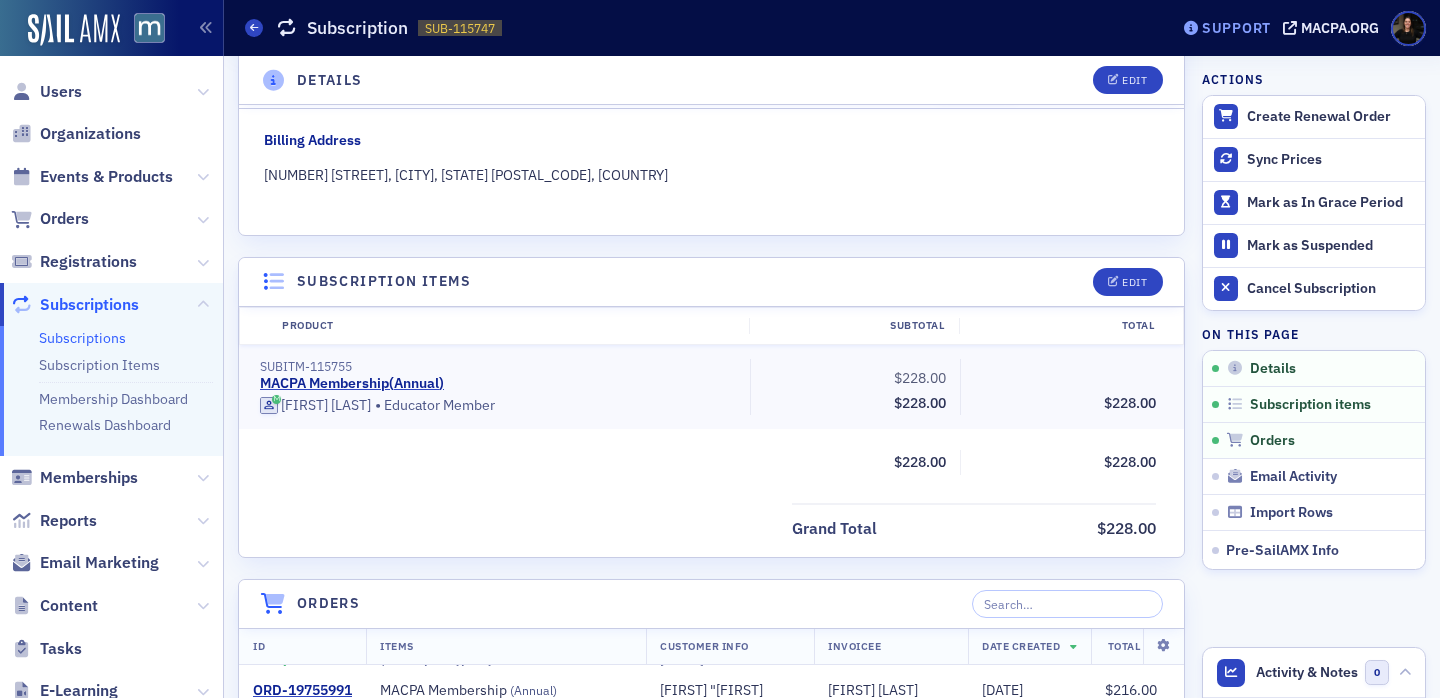 click on "Support" 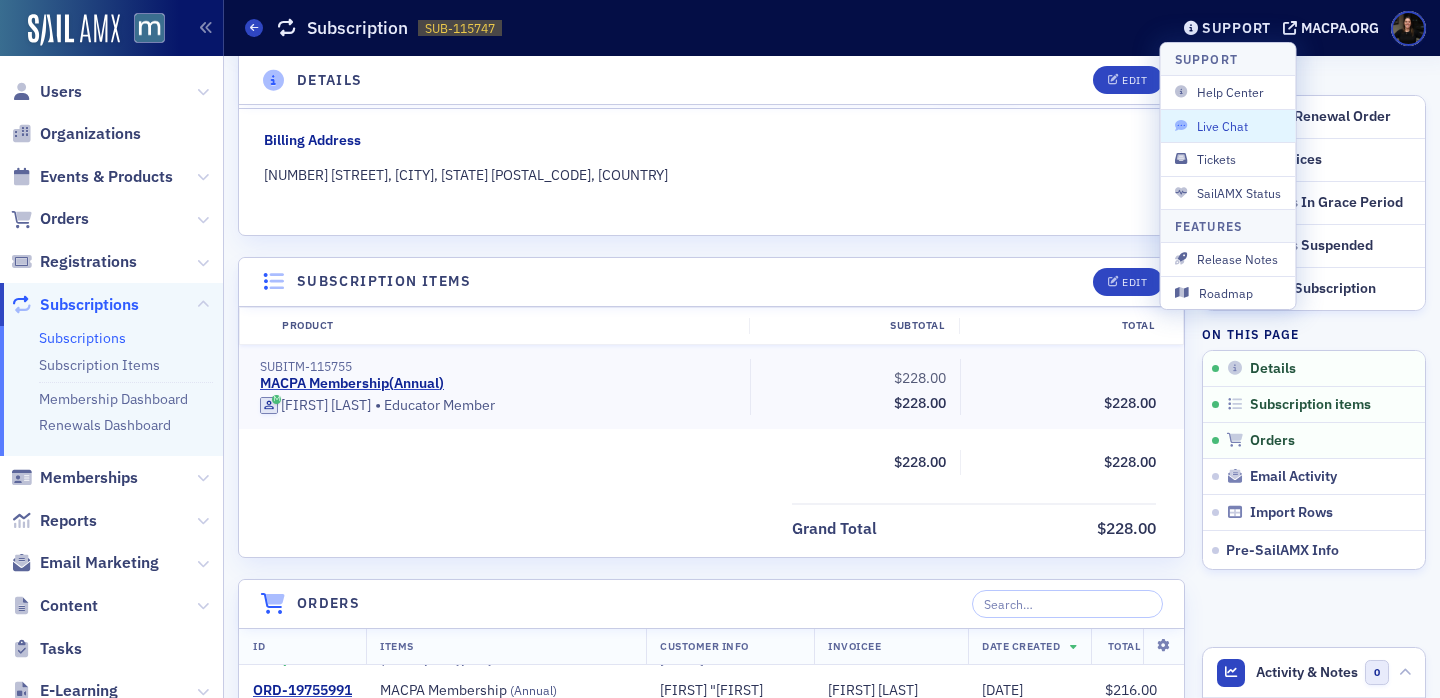 click on "Live Chat" at bounding box center [1228, 126] 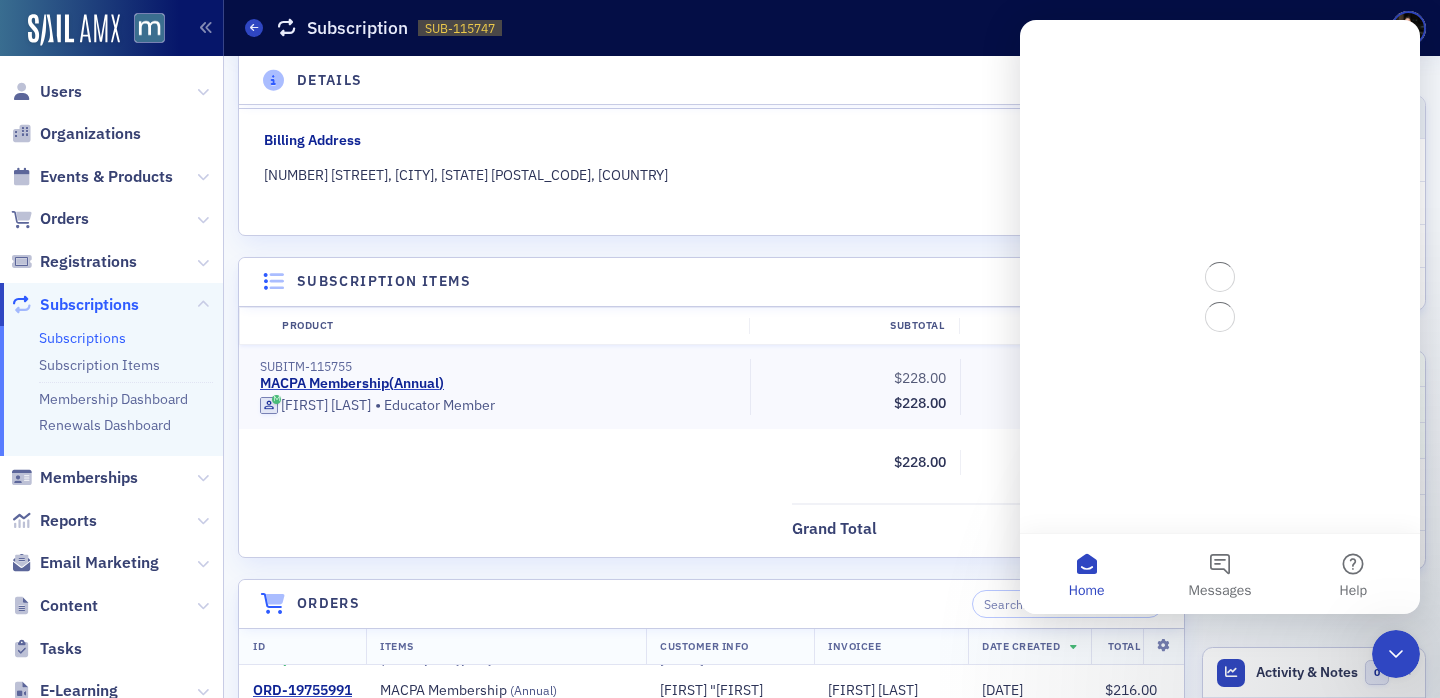 scroll, scrollTop: 0, scrollLeft: 0, axis: both 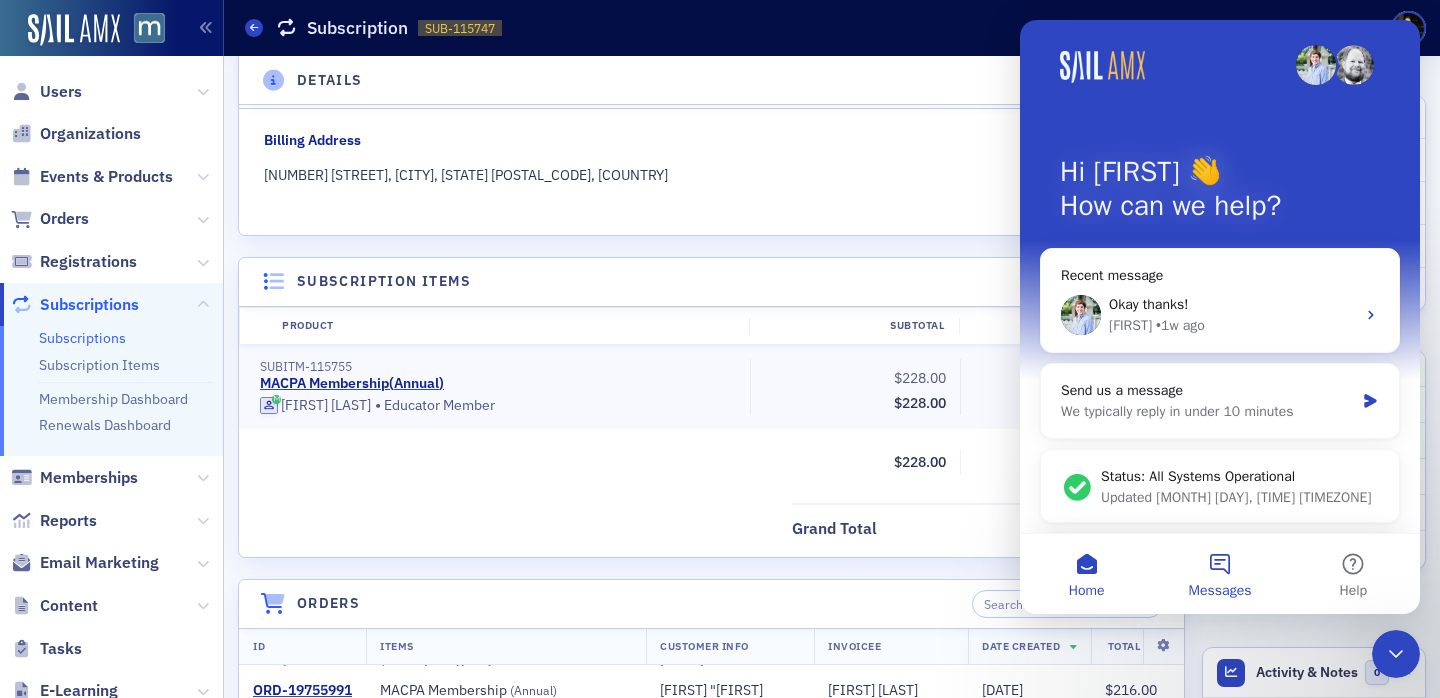 click on "Messages" at bounding box center [1219, 574] 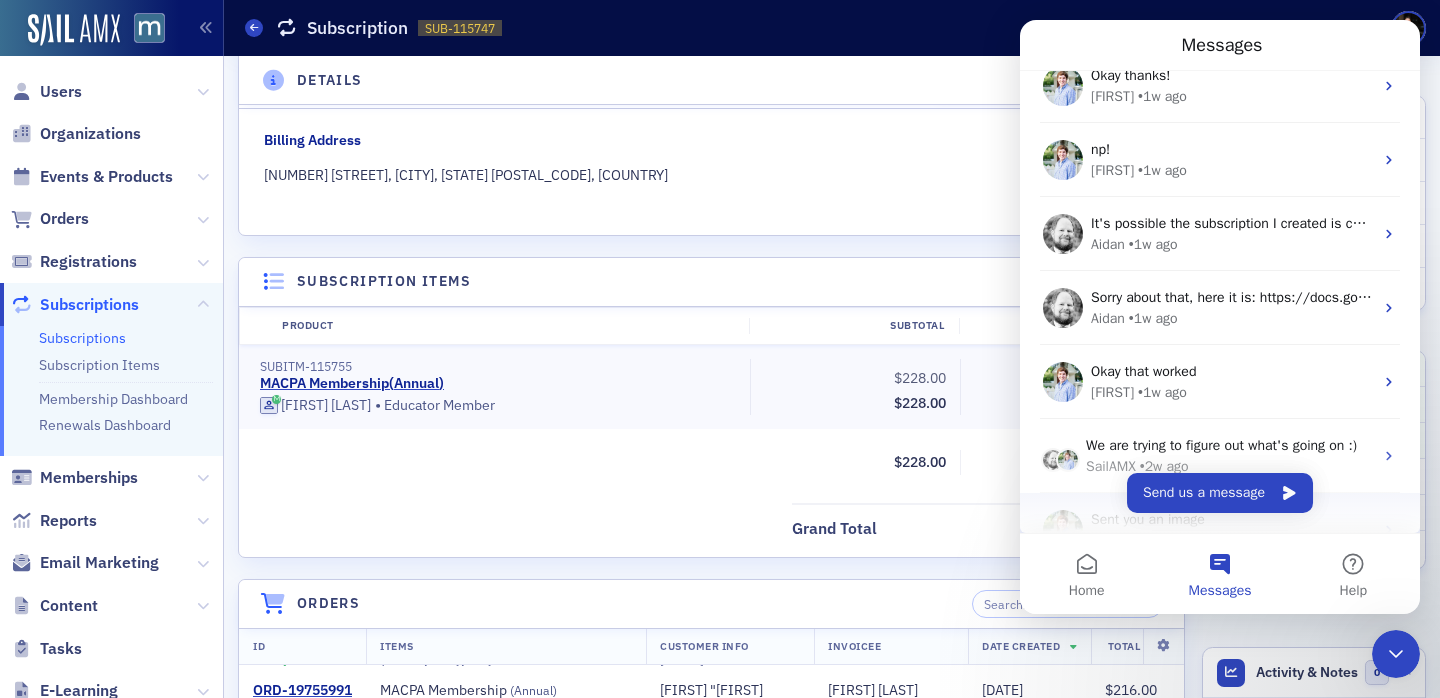 scroll, scrollTop: 0, scrollLeft: 0, axis: both 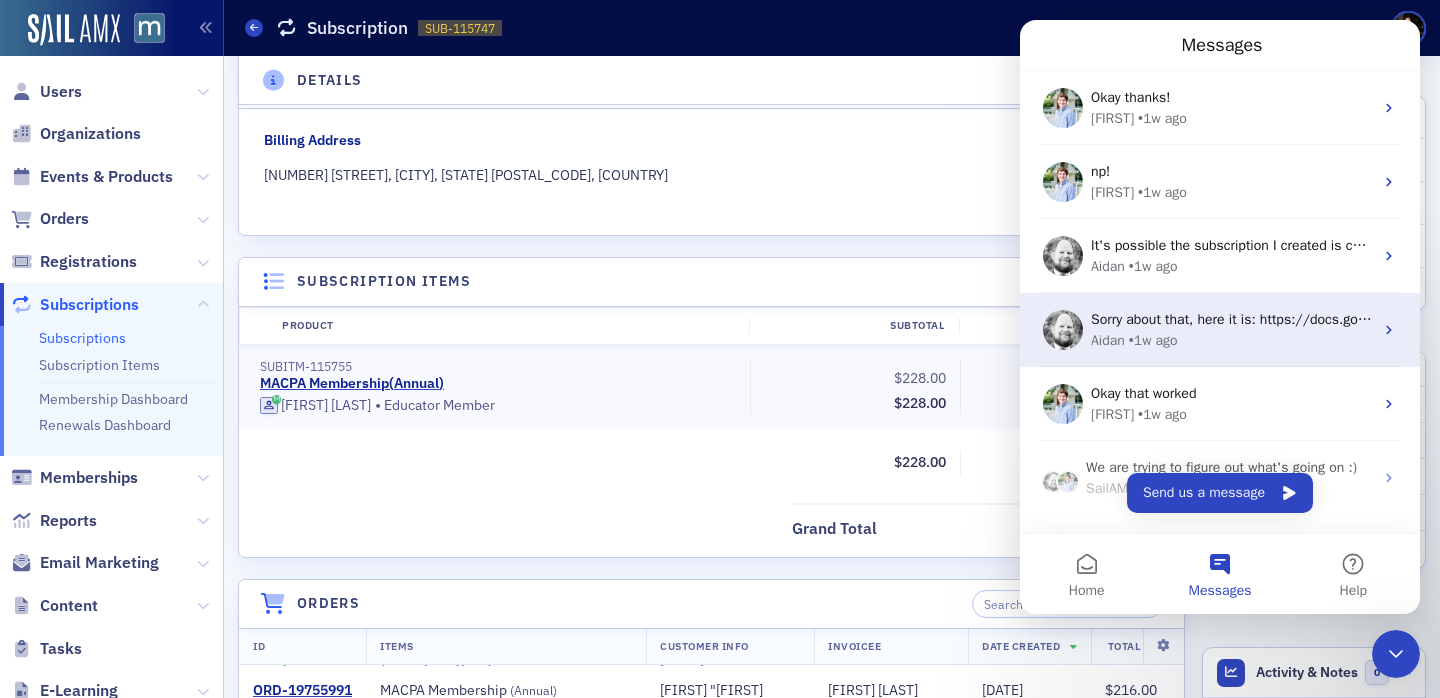 click on "Sorry about that, here it is: https://docs.google.com/spreadsheets/d/1SH8qOnvz8zg9jVlzCBE4q2zo-zilY1SI/edit?gid=492932711#gid=492932711" at bounding box center [1548, 319] 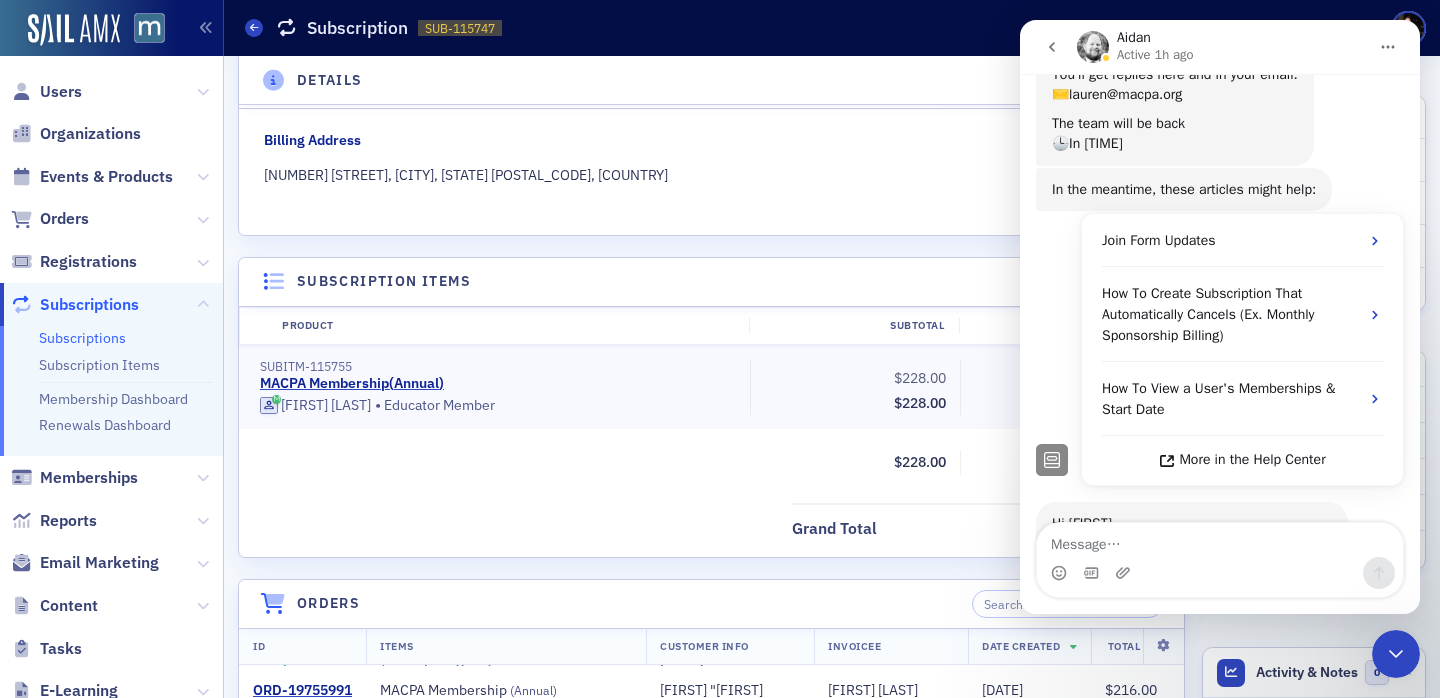 scroll, scrollTop: 512, scrollLeft: 0, axis: vertical 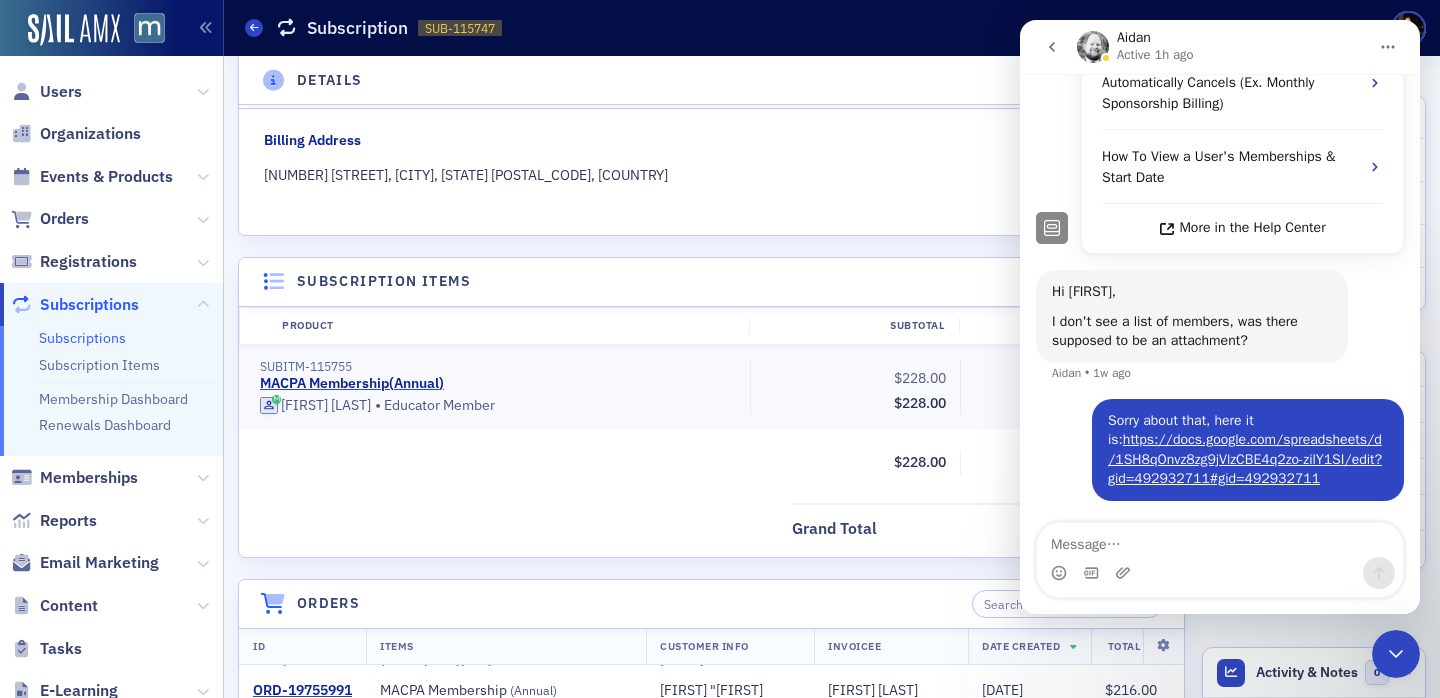 click at bounding box center (1220, 540) 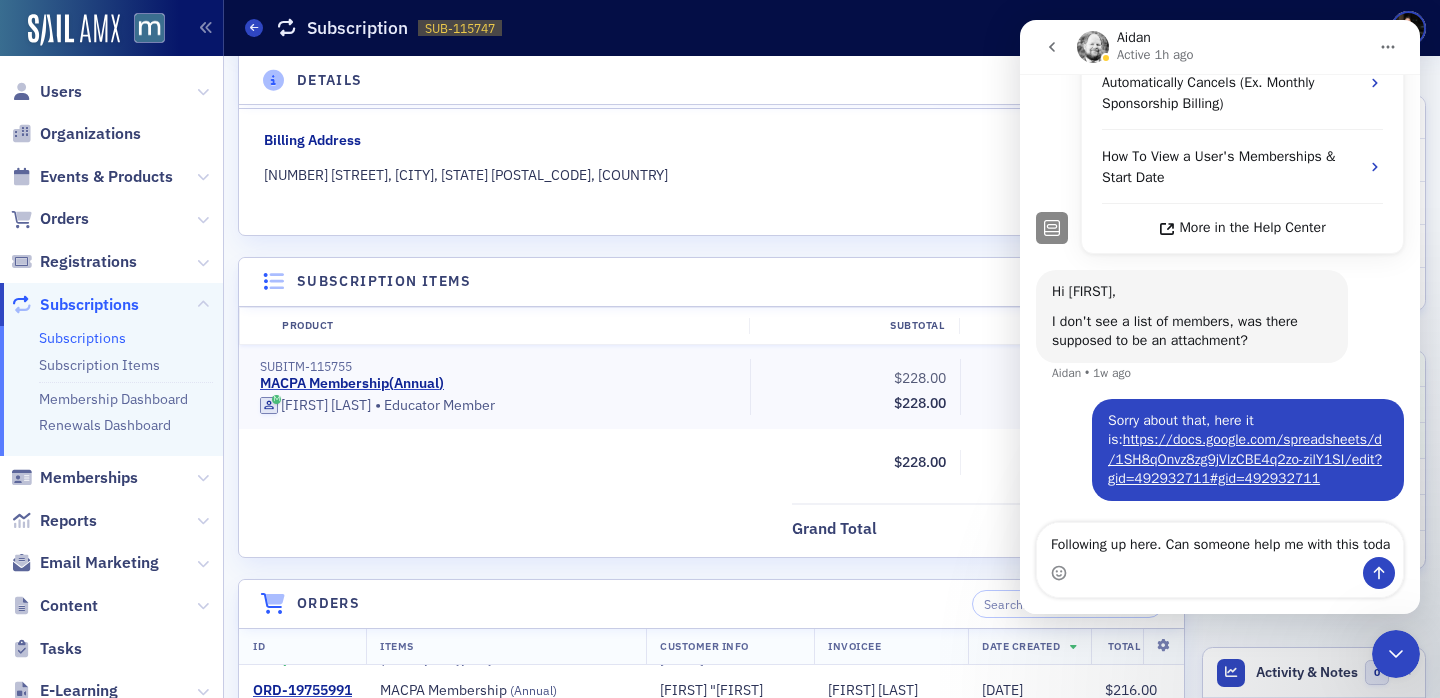 scroll, scrollTop: 532, scrollLeft: 0, axis: vertical 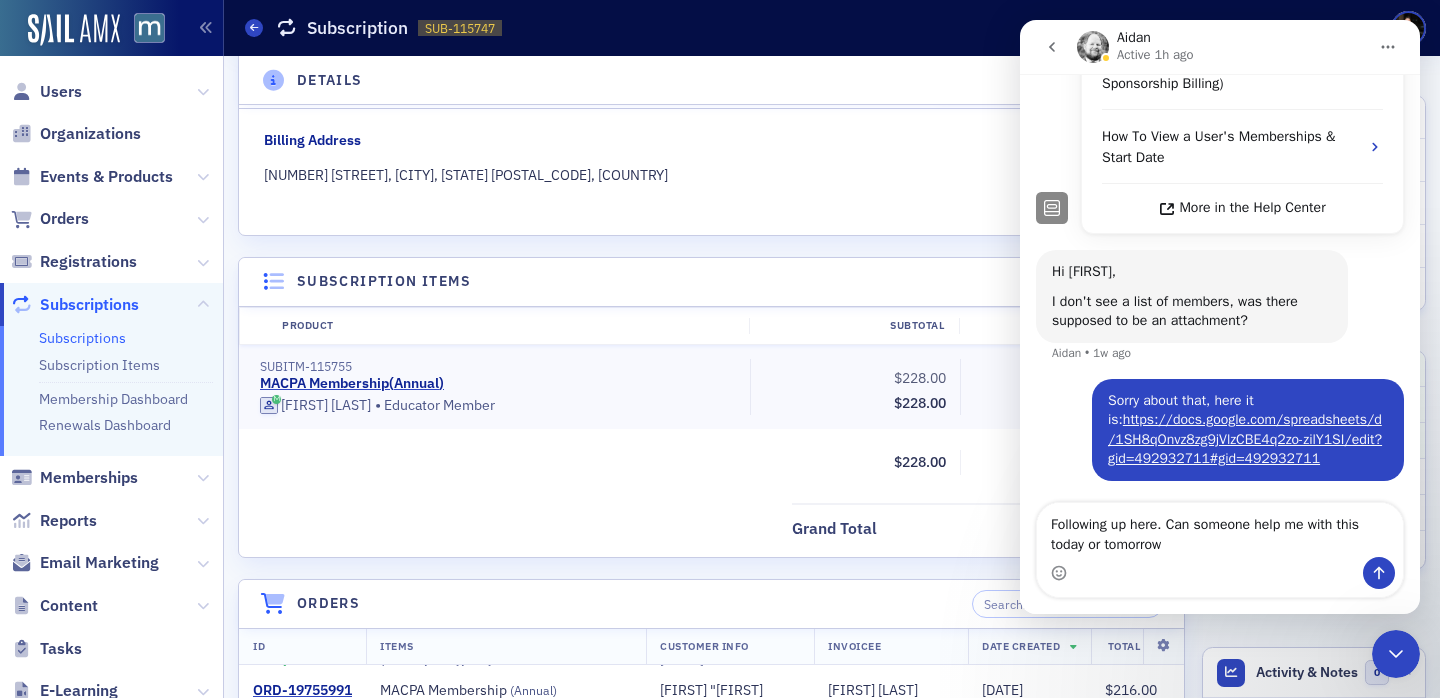 type on "Following up here. Can someone help me with this today or tomorrow?" 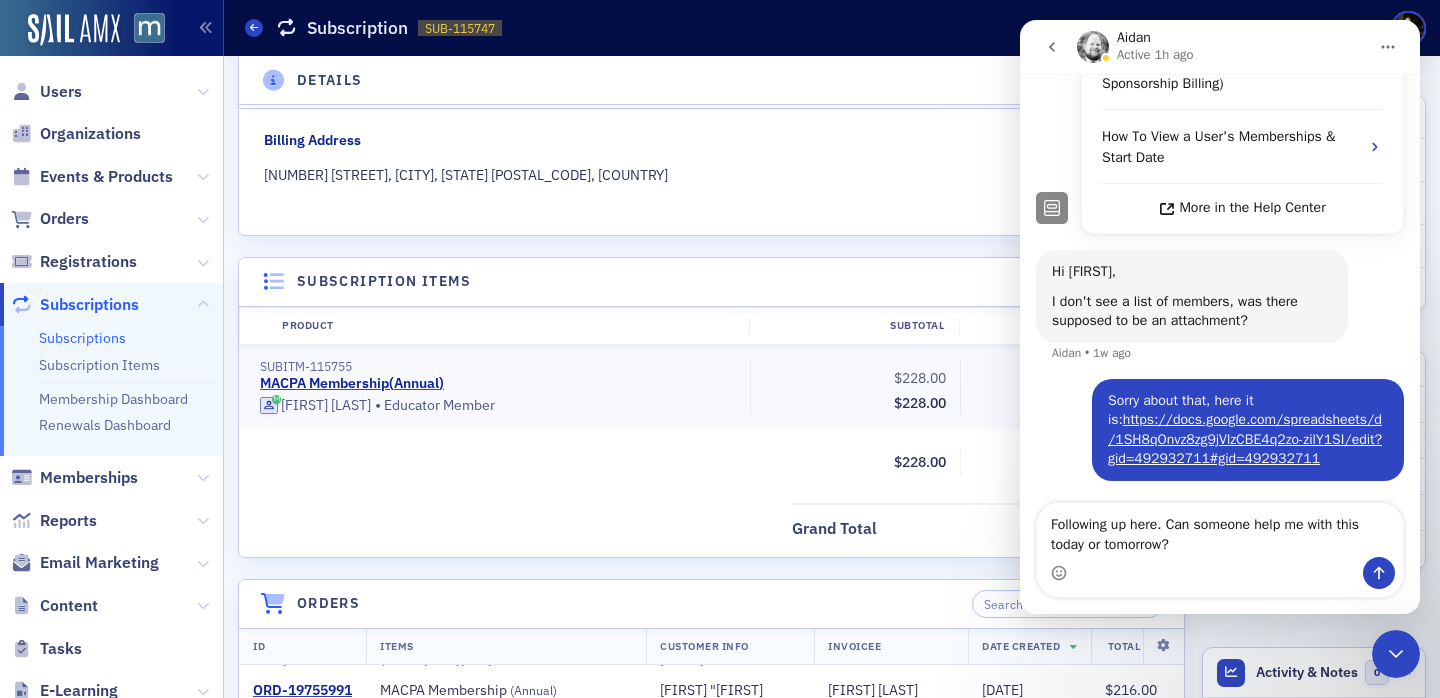 type 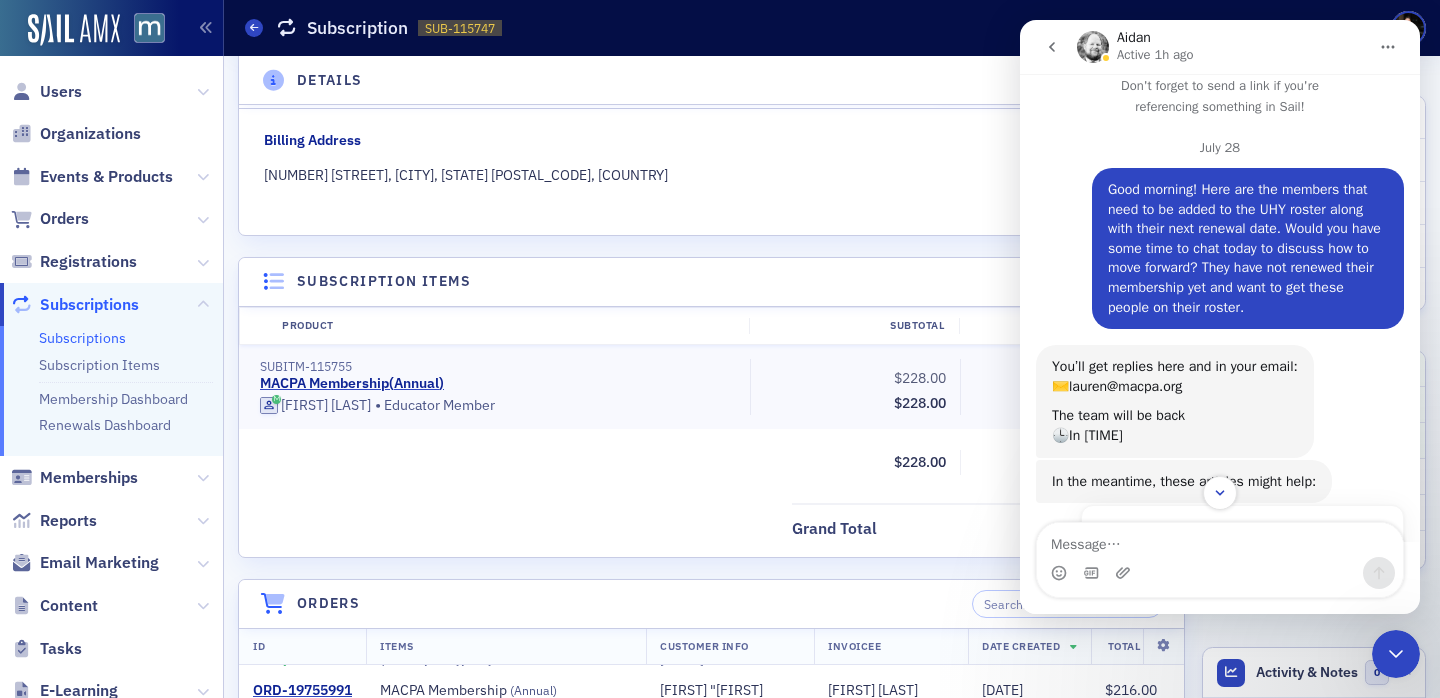 scroll, scrollTop: 0, scrollLeft: 0, axis: both 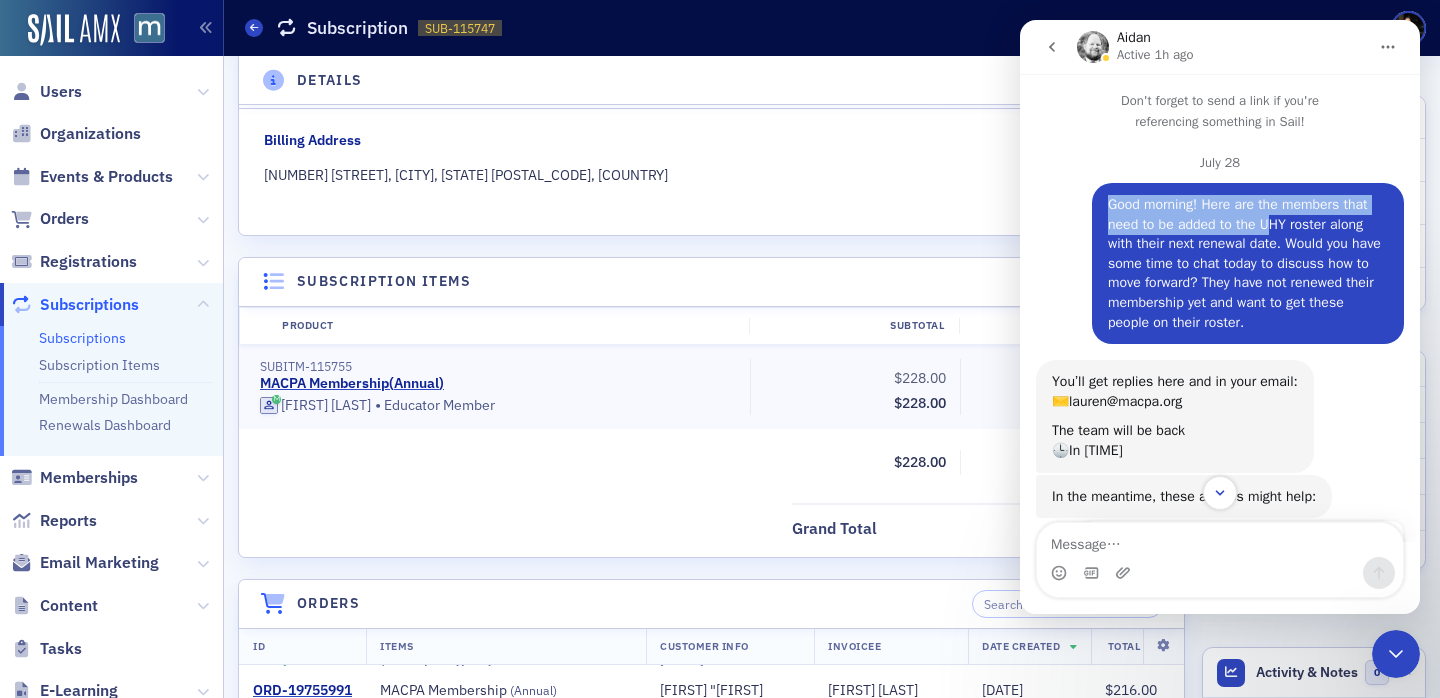 drag, startPoint x: 1102, startPoint y: 224, endPoint x: 1284, endPoint y: 231, distance: 182.13457 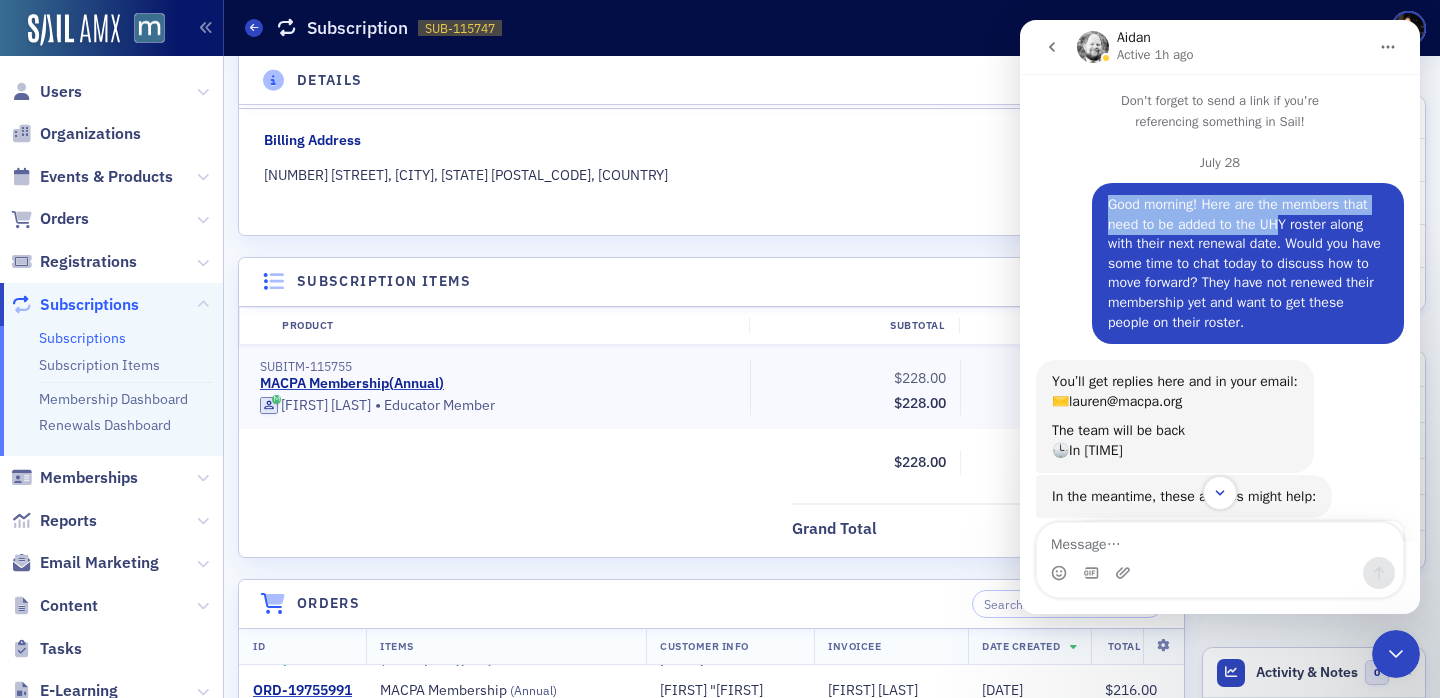 click on "Good morning! Here are the members that need to be added to the UHY roster along with their next renewal date. Would you have some time to chat today to discuss how to move forward? They have not renewed their membership yet and want to get these people on their roster." at bounding box center (1248, 263) 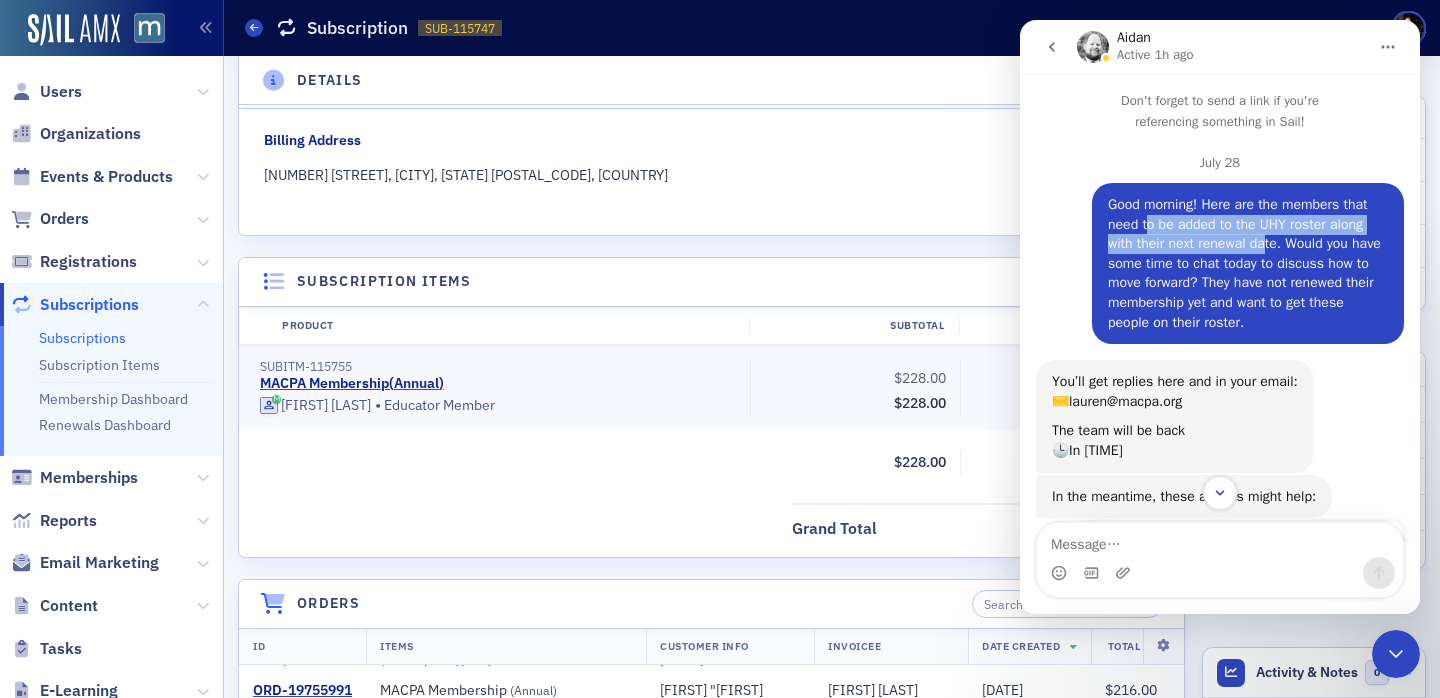 drag, startPoint x: 1149, startPoint y: 231, endPoint x: 1275, endPoint y: 245, distance: 126.77539 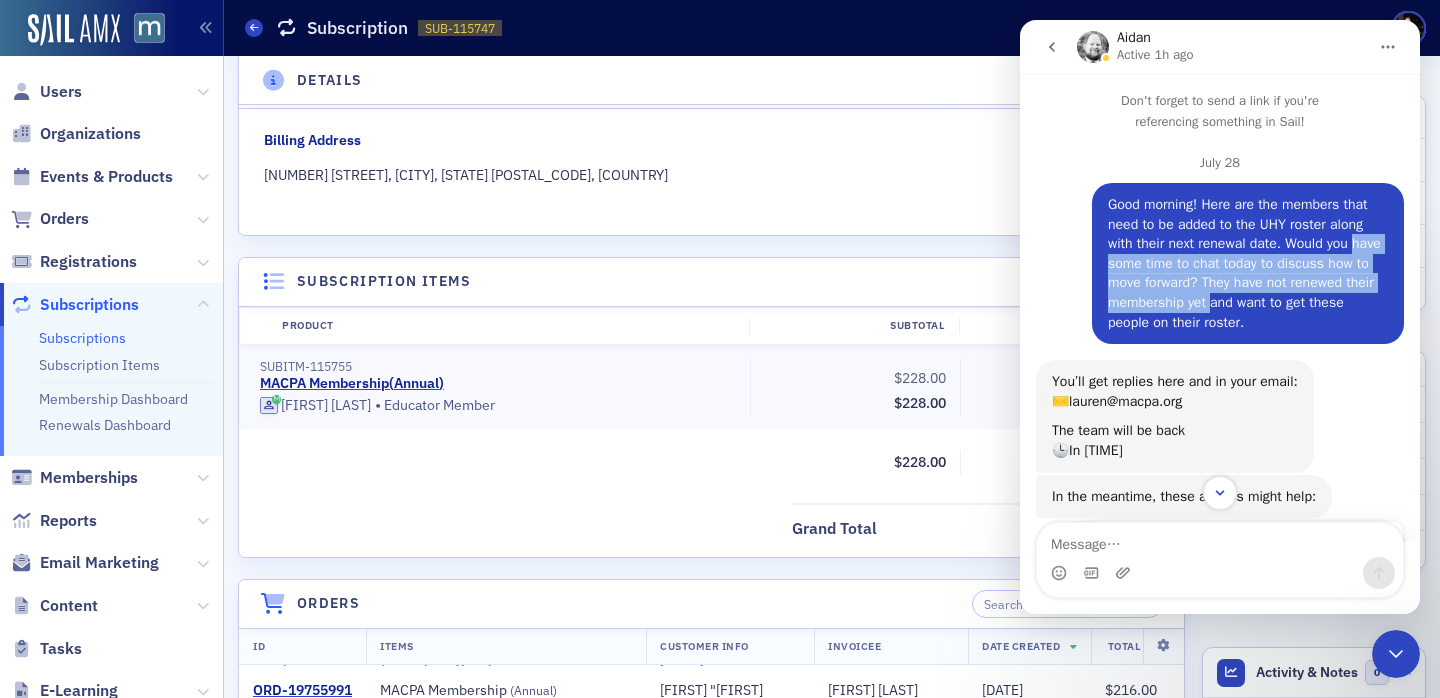 drag, startPoint x: 1109, startPoint y: 269, endPoint x: 1308, endPoint y: 299, distance: 201.2486 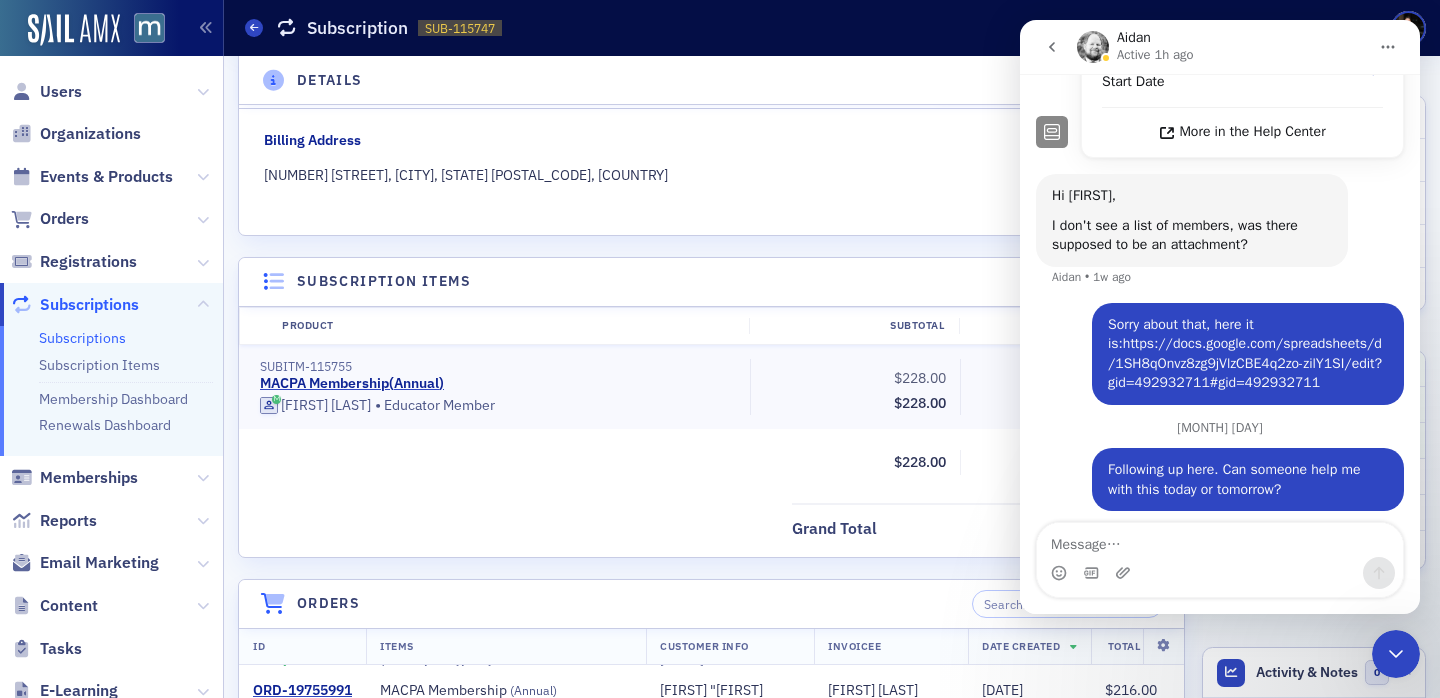 scroll, scrollTop: 645, scrollLeft: 0, axis: vertical 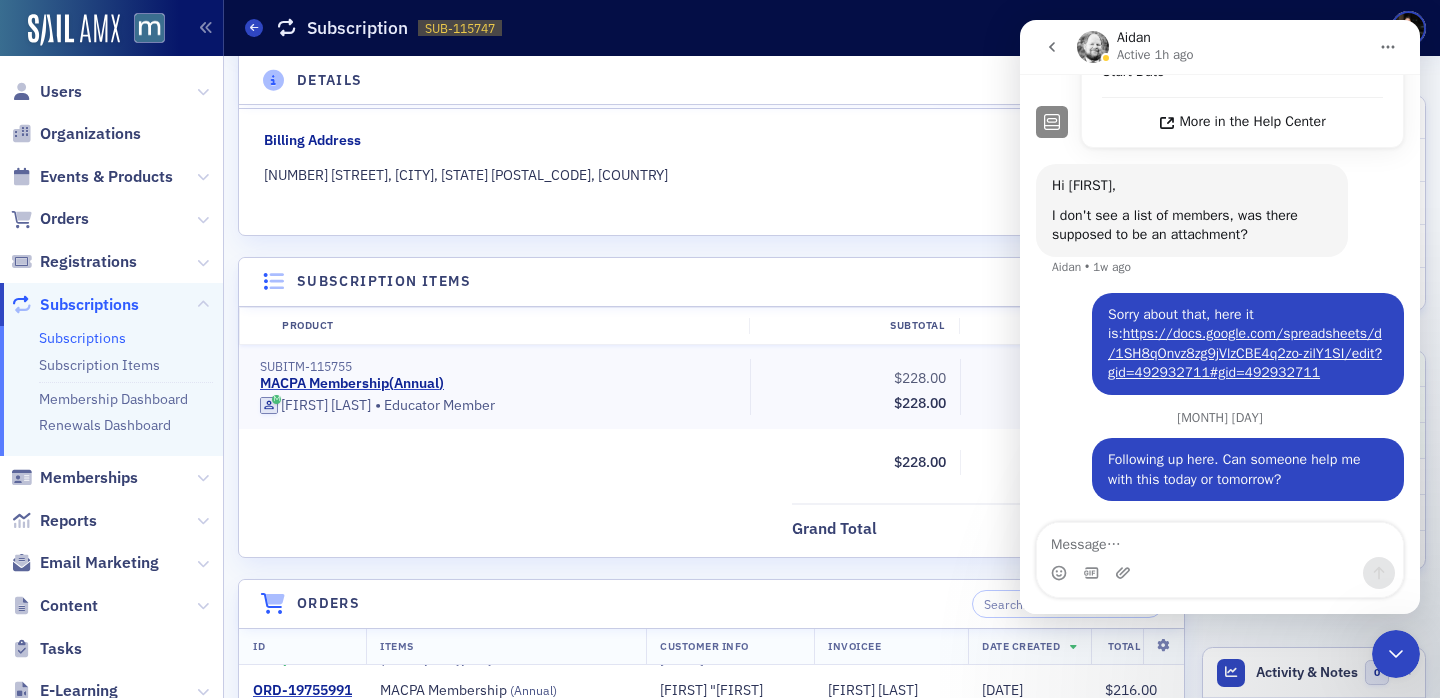click on "Sorry about that, here it is:  https://docs.google.com/spreadsheets/d/1SH8qOnvz8zg9jVlzCBE4q2zo-zilY1SI/edit?gid=492932711#gid=492932711" at bounding box center [1248, 344] 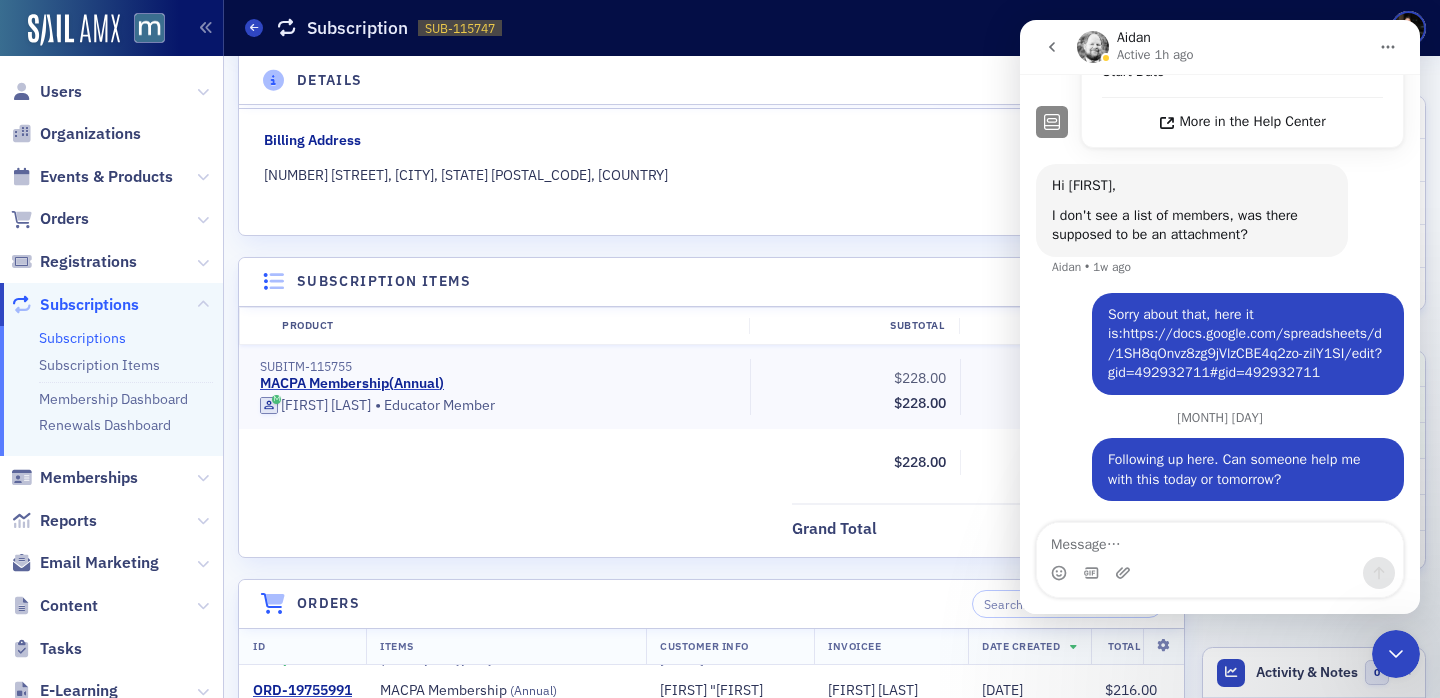 click on "https://docs.google.com/spreadsheets/d/1SH8qOnvz8zg9jVlzCBE4q2zo-zilY1SI/edit?gid=492932711#gid=492932711" at bounding box center [1245, 353] 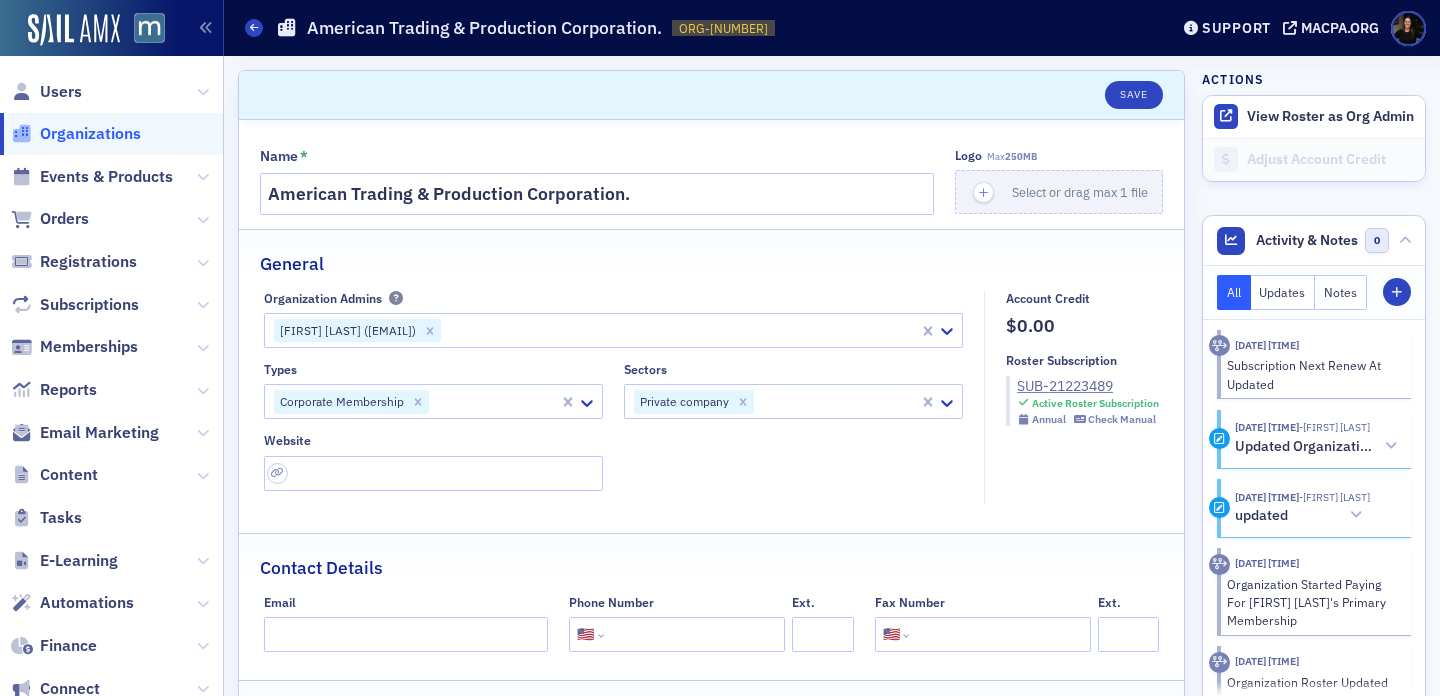 select on "US" 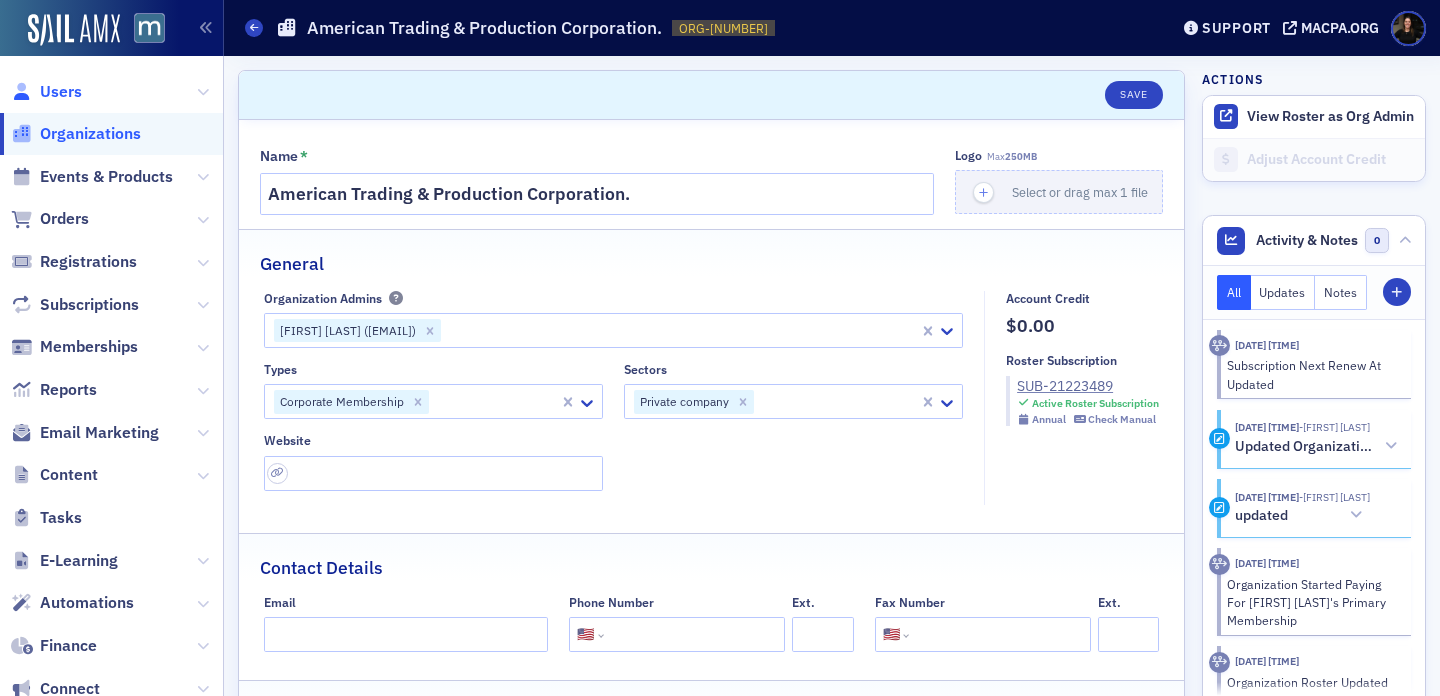 scroll, scrollTop: 0, scrollLeft: 0, axis: both 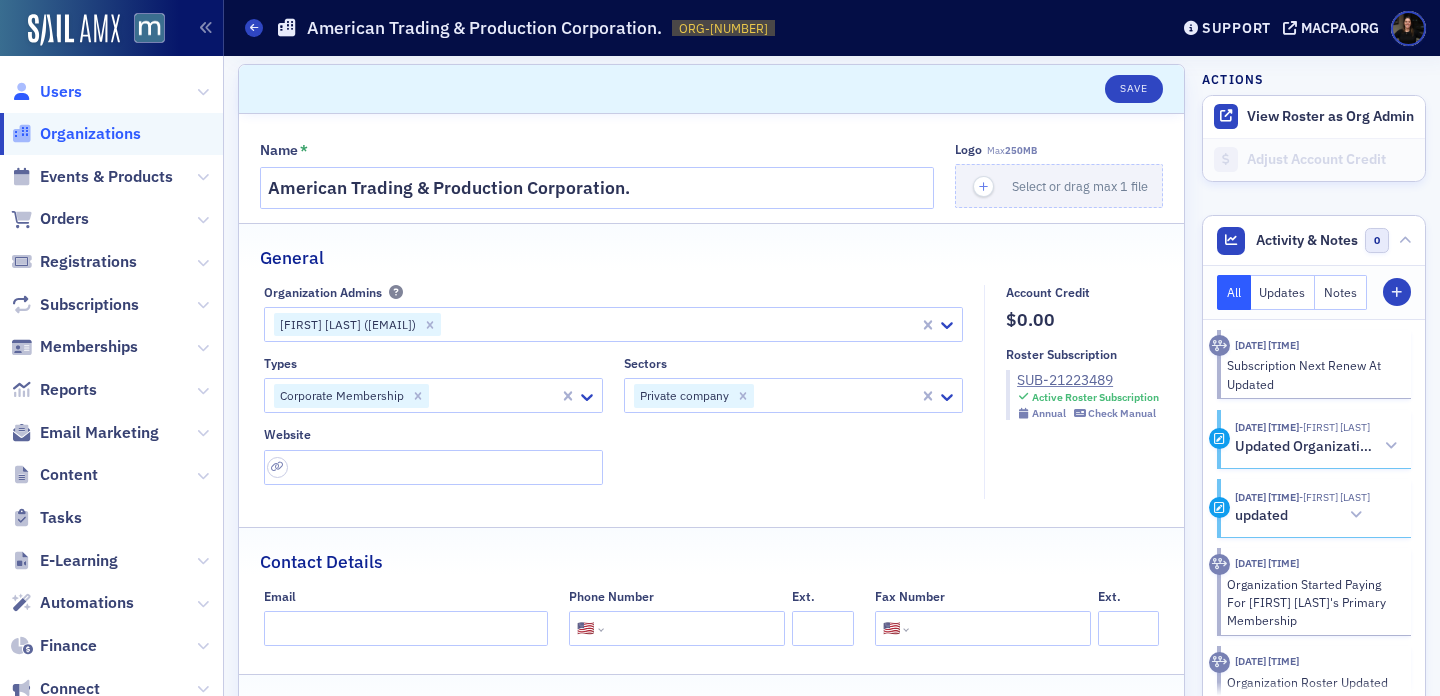 click on "Users" 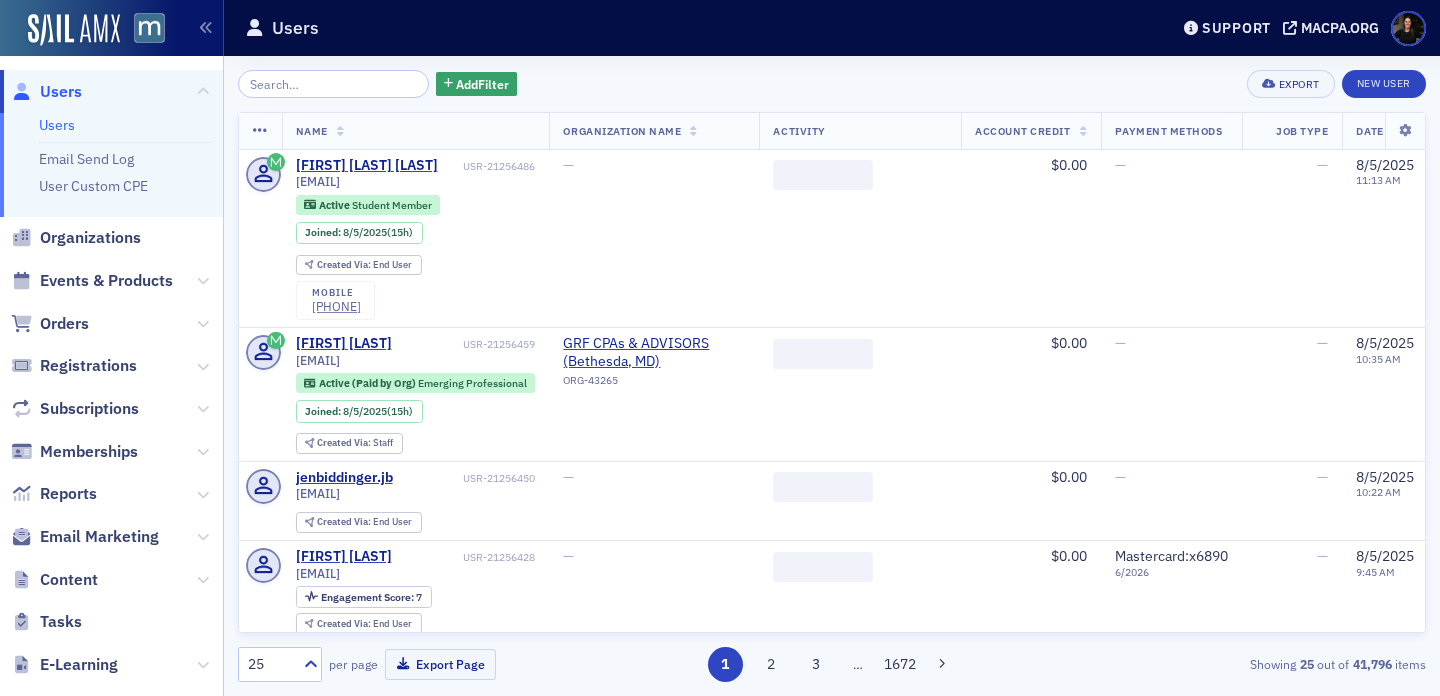 scroll, scrollTop: 0, scrollLeft: 0, axis: both 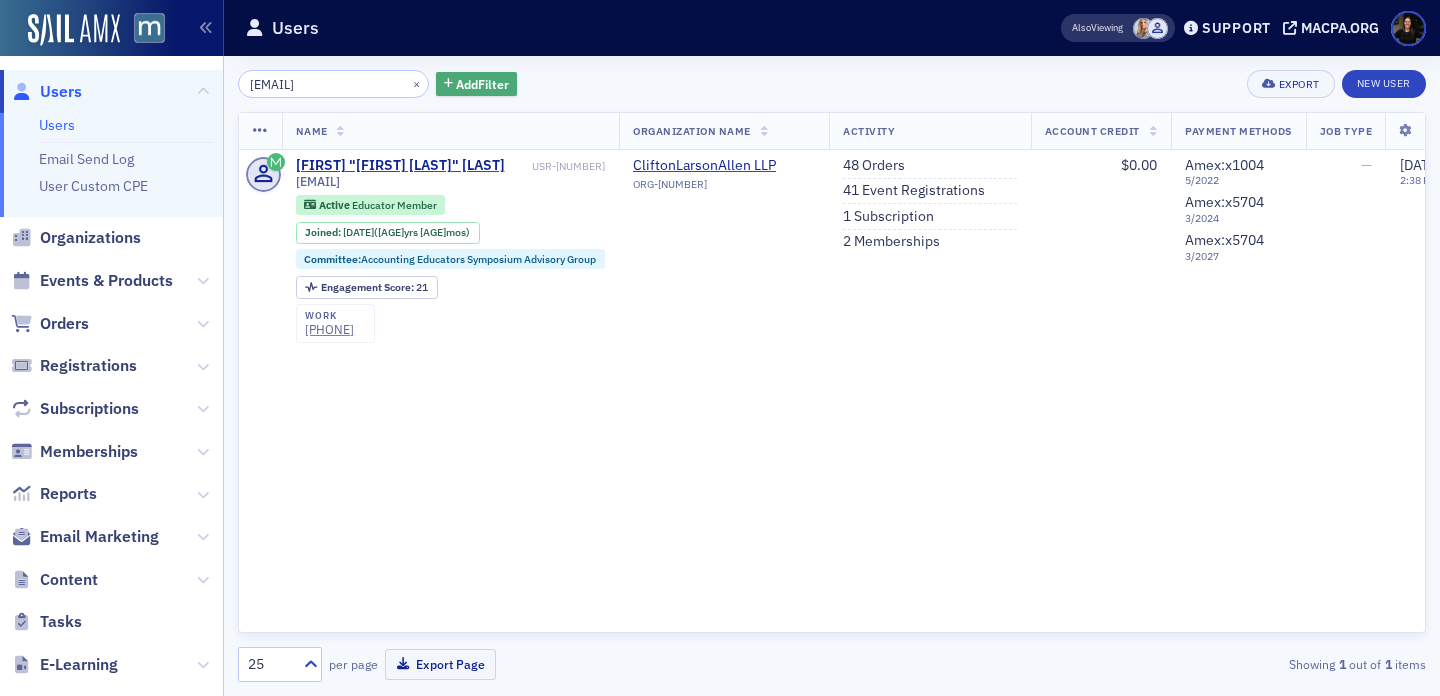 drag, startPoint x: 317, startPoint y: 85, endPoint x: 431, endPoint y: 87, distance: 114.01754 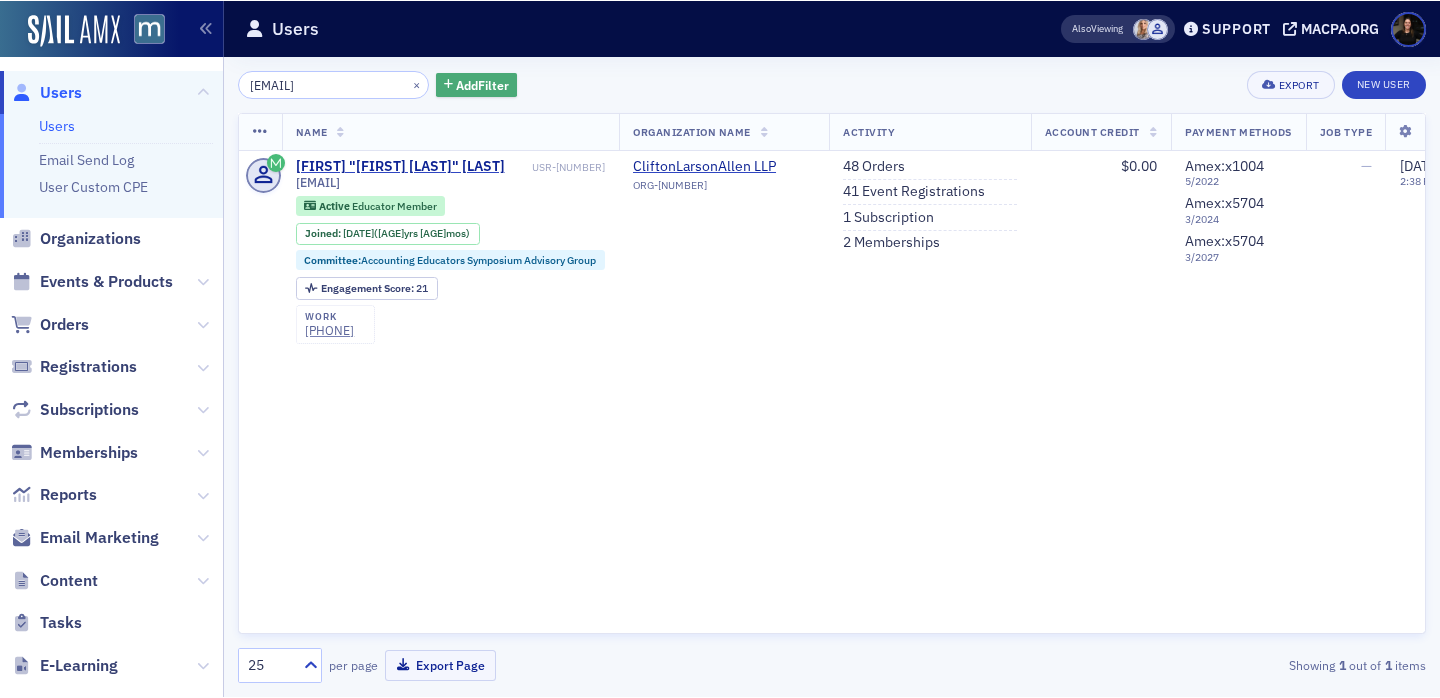 scroll, scrollTop: 0, scrollLeft: 0, axis: both 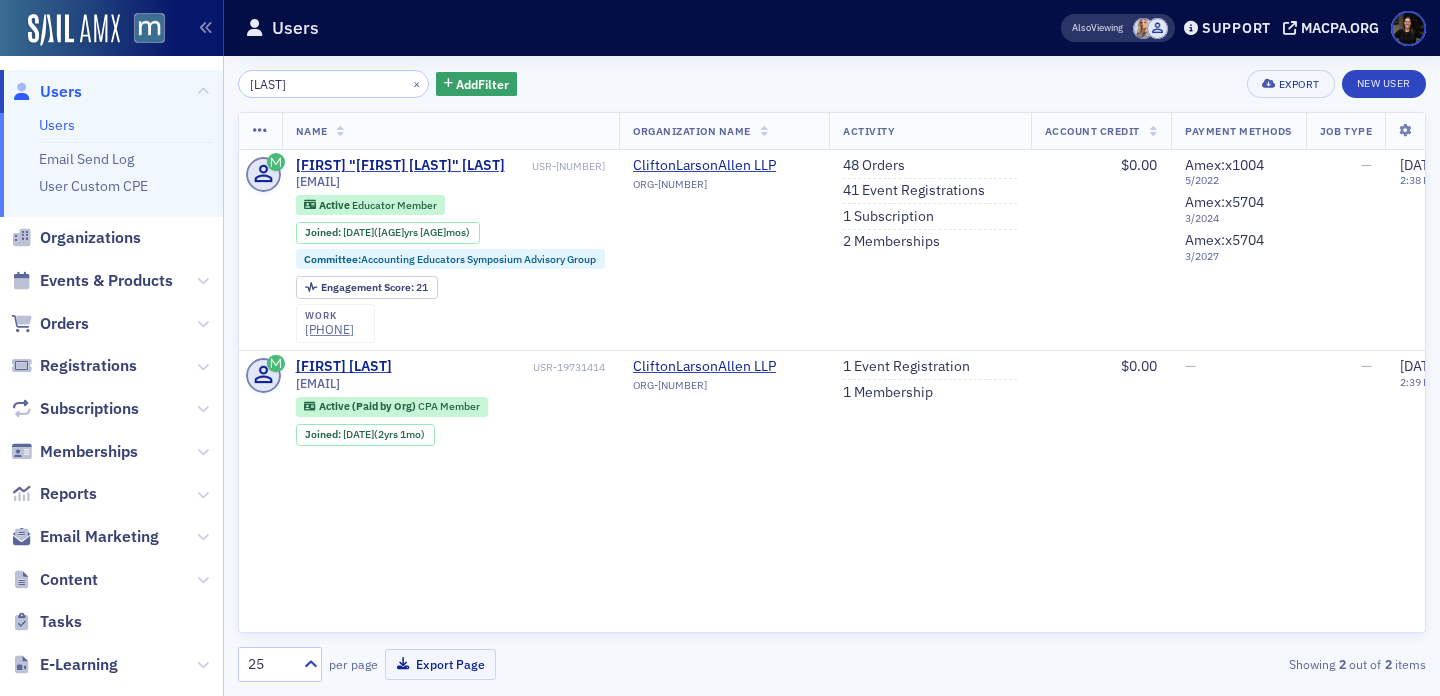 drag, startPoint x: 295, startPoint y: 87, endPoint x: 216, endPoint y: 85, distance: 79.025314 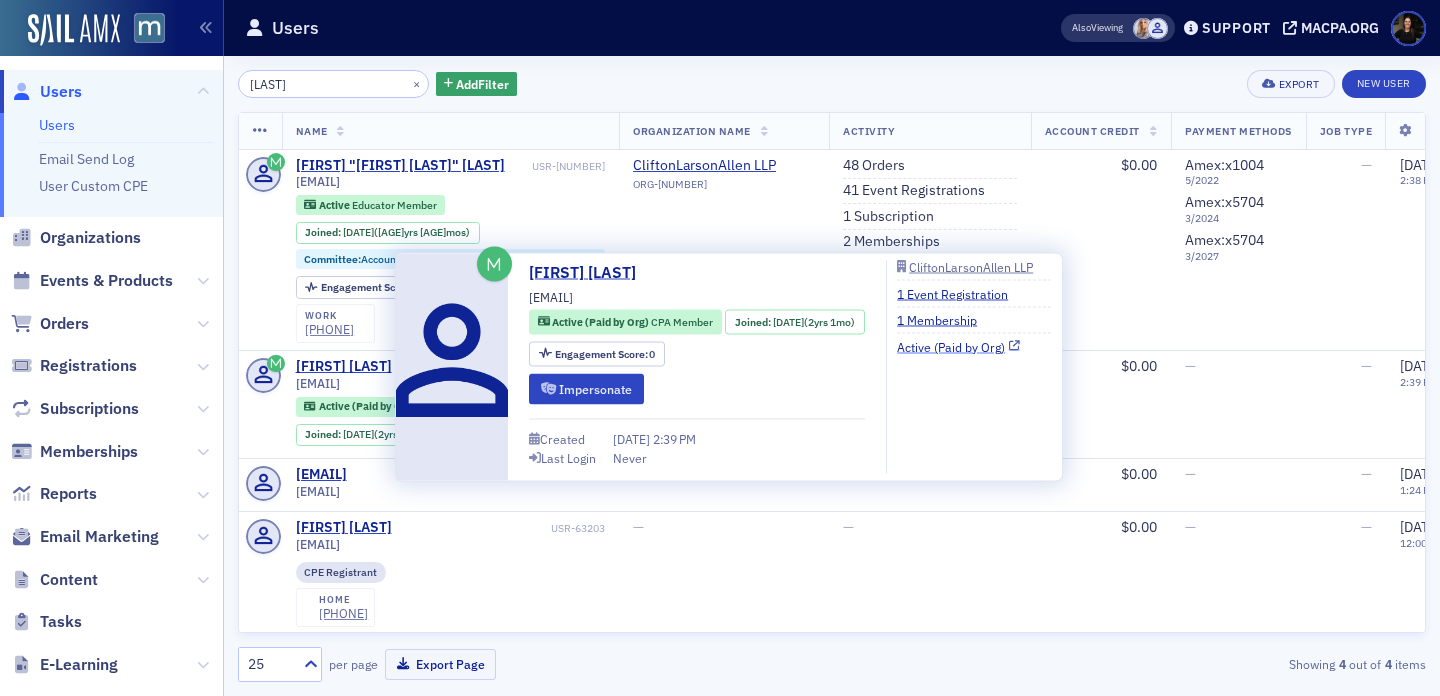type on "trussell" 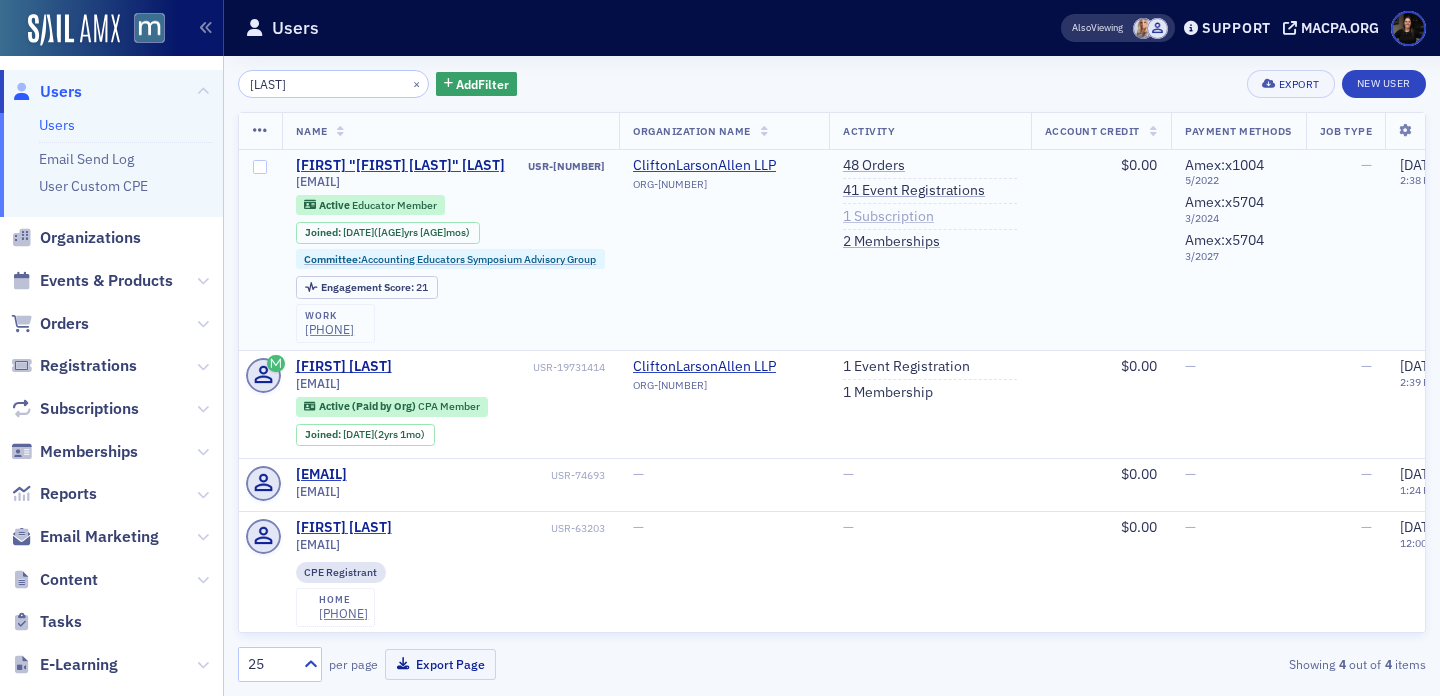 click on "1   Subscription" 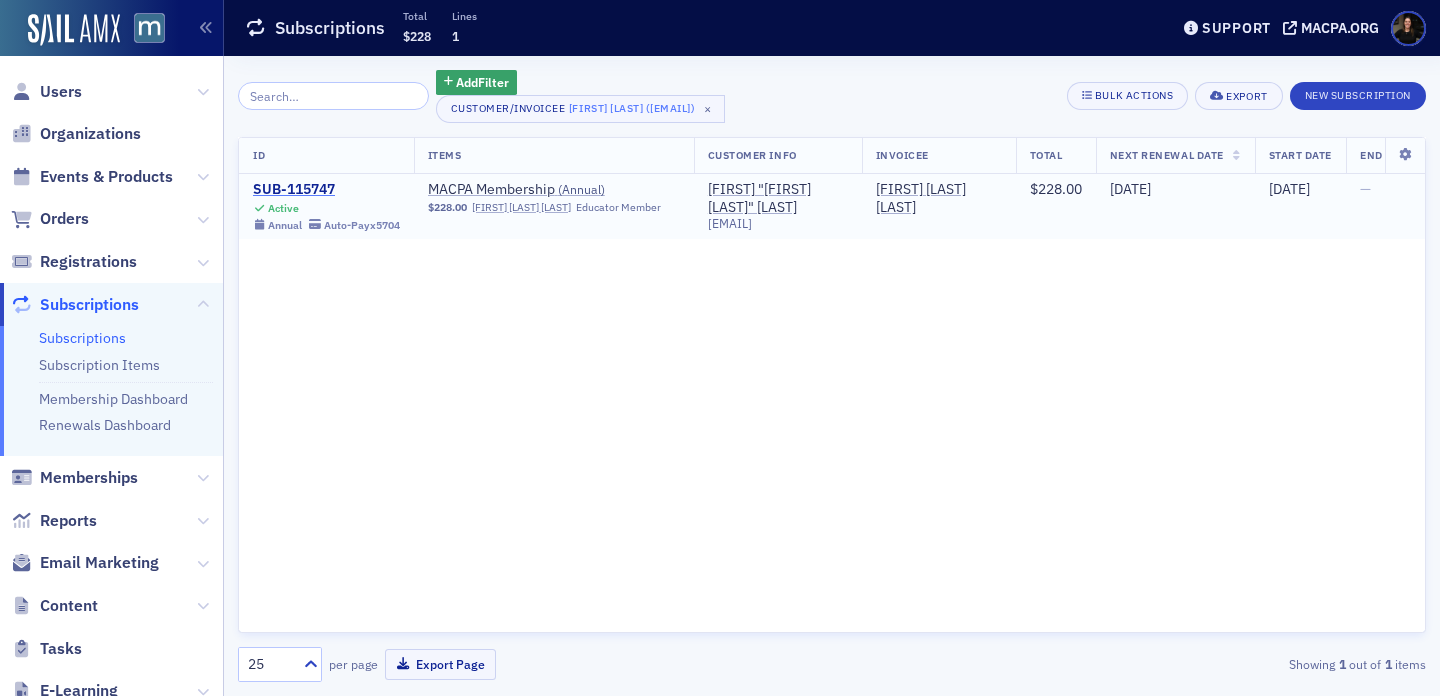 click on "SUB-115747" 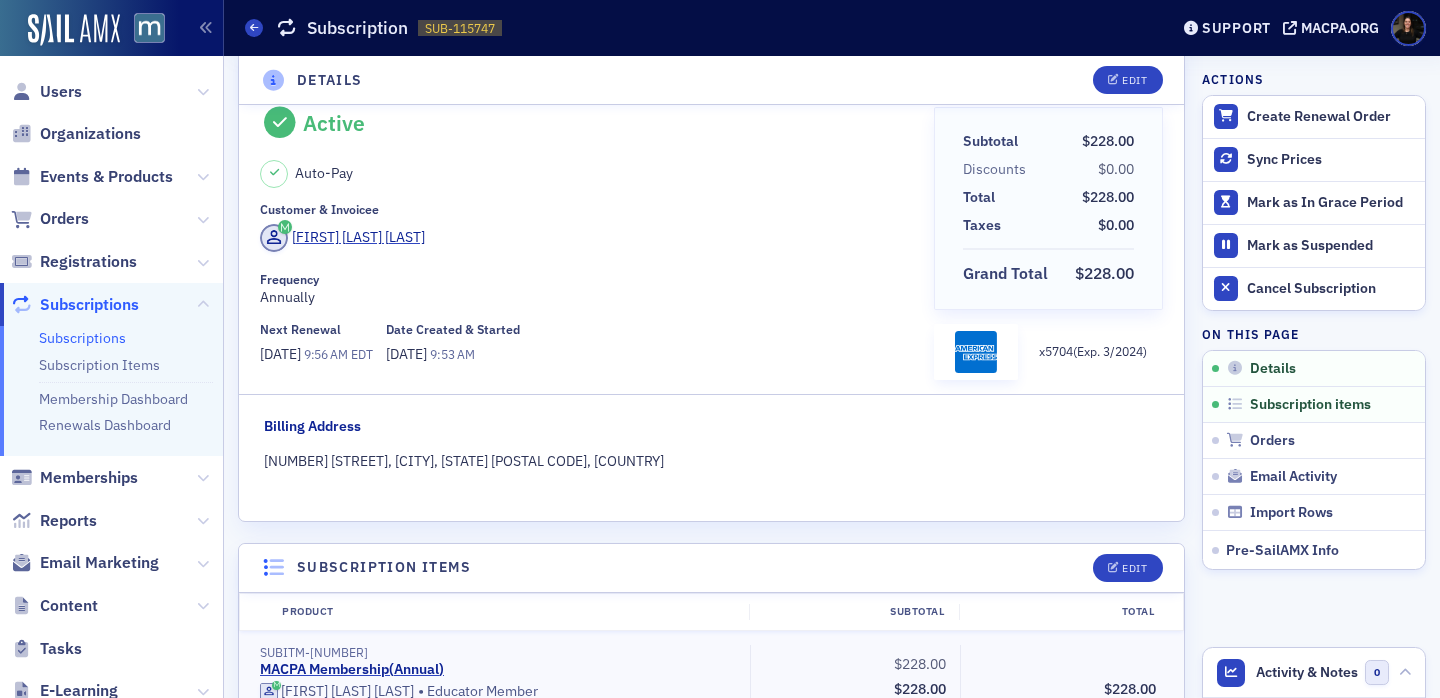 scroll, scrollTop: 0, scrollLeft: 0, axis: both 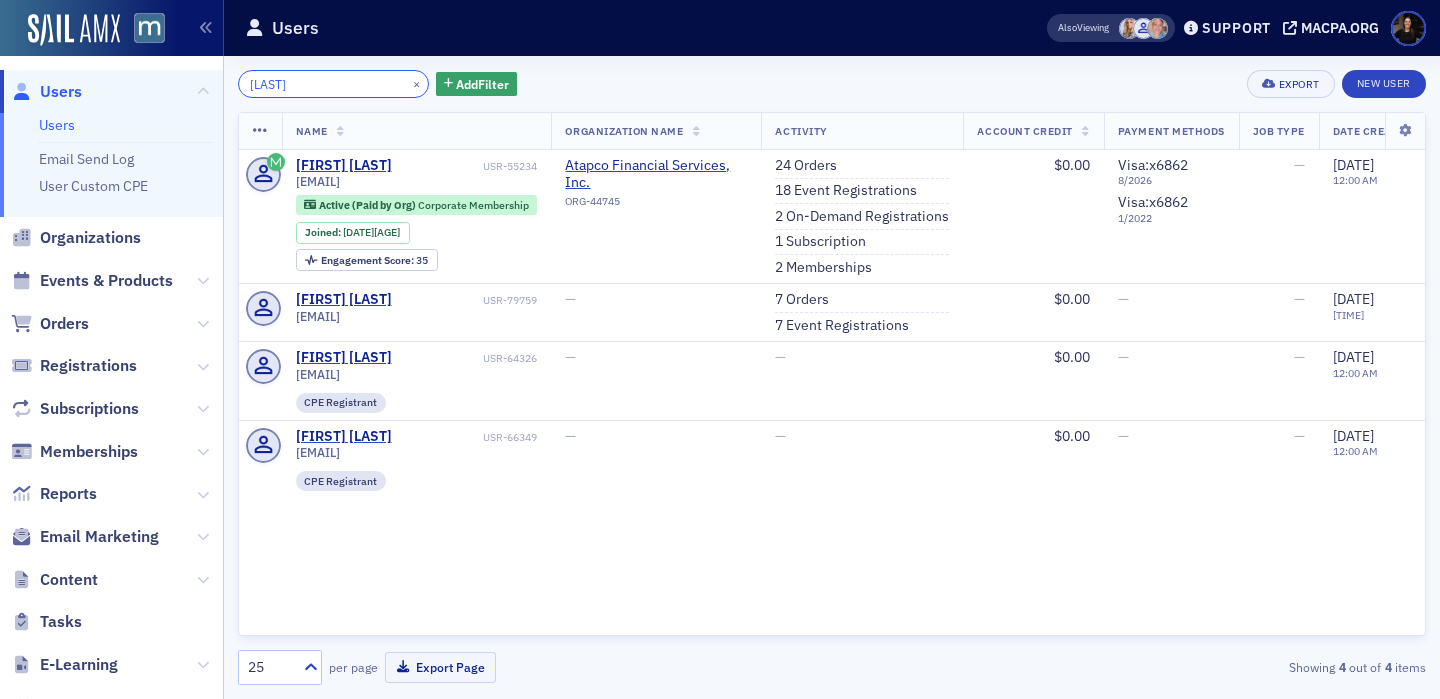 click on "[LAST]" 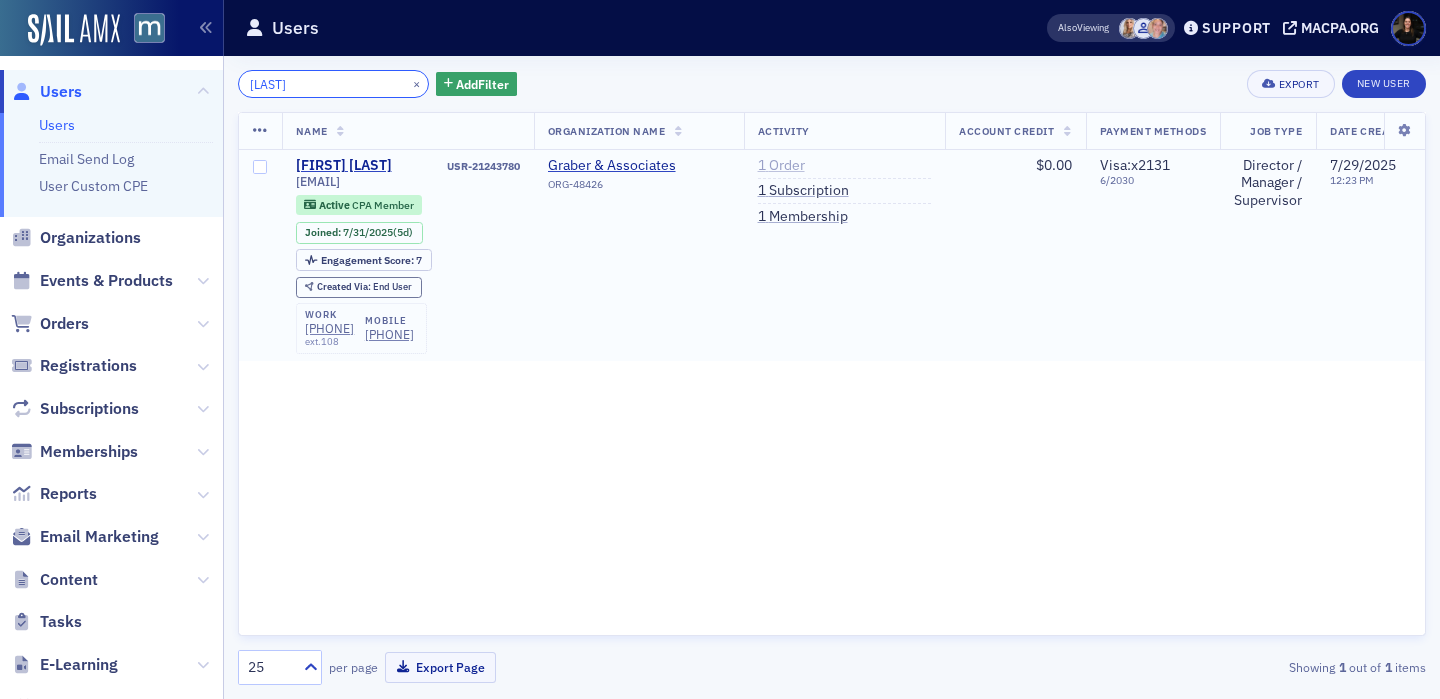 type on "Tendler" 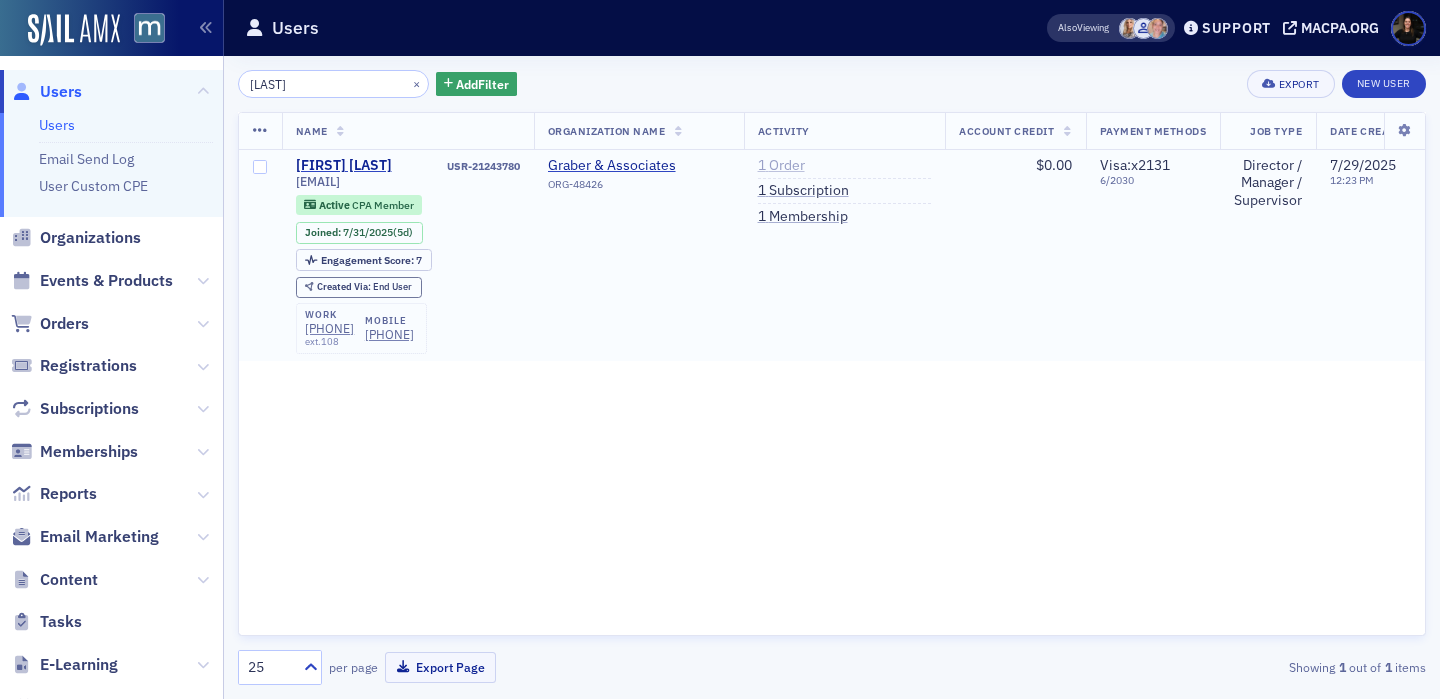 click on "1   Order" 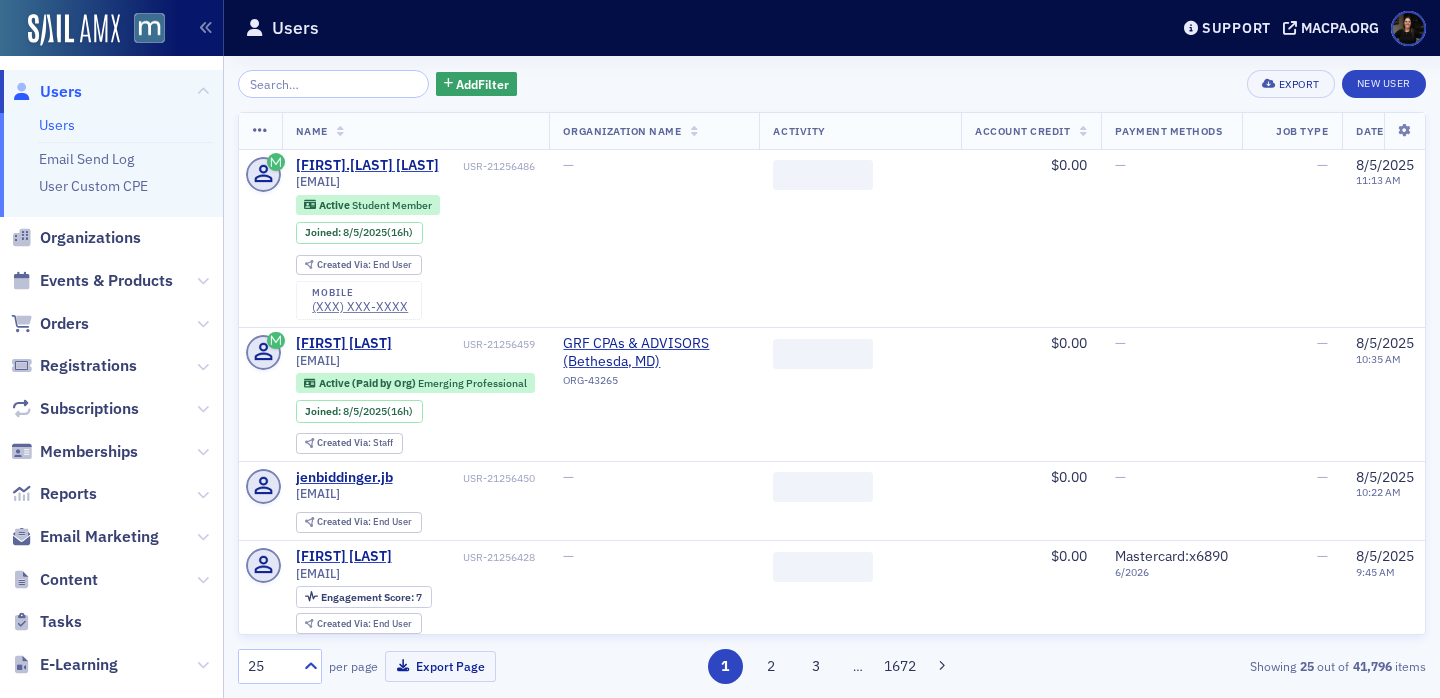 scroll, scrollTop: 0, scrollLeft: 0, axis: both 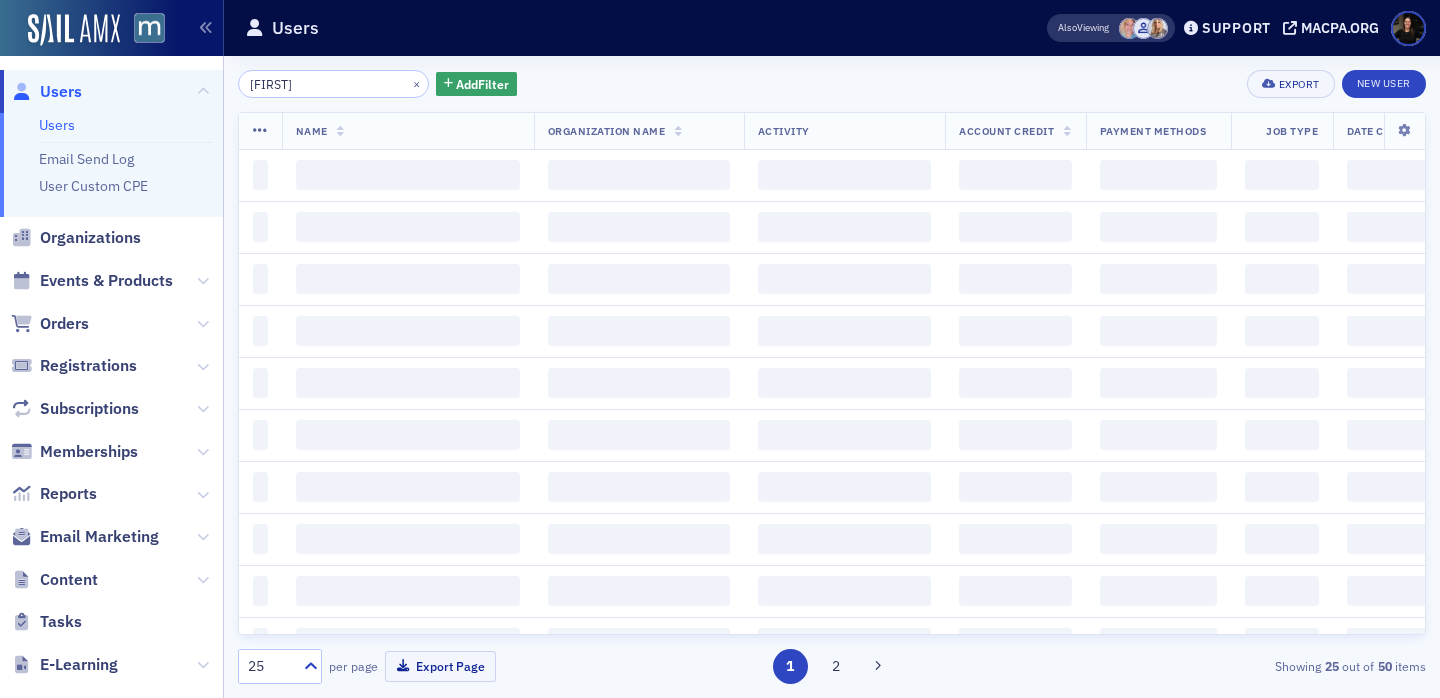 type on "[FIRST]" 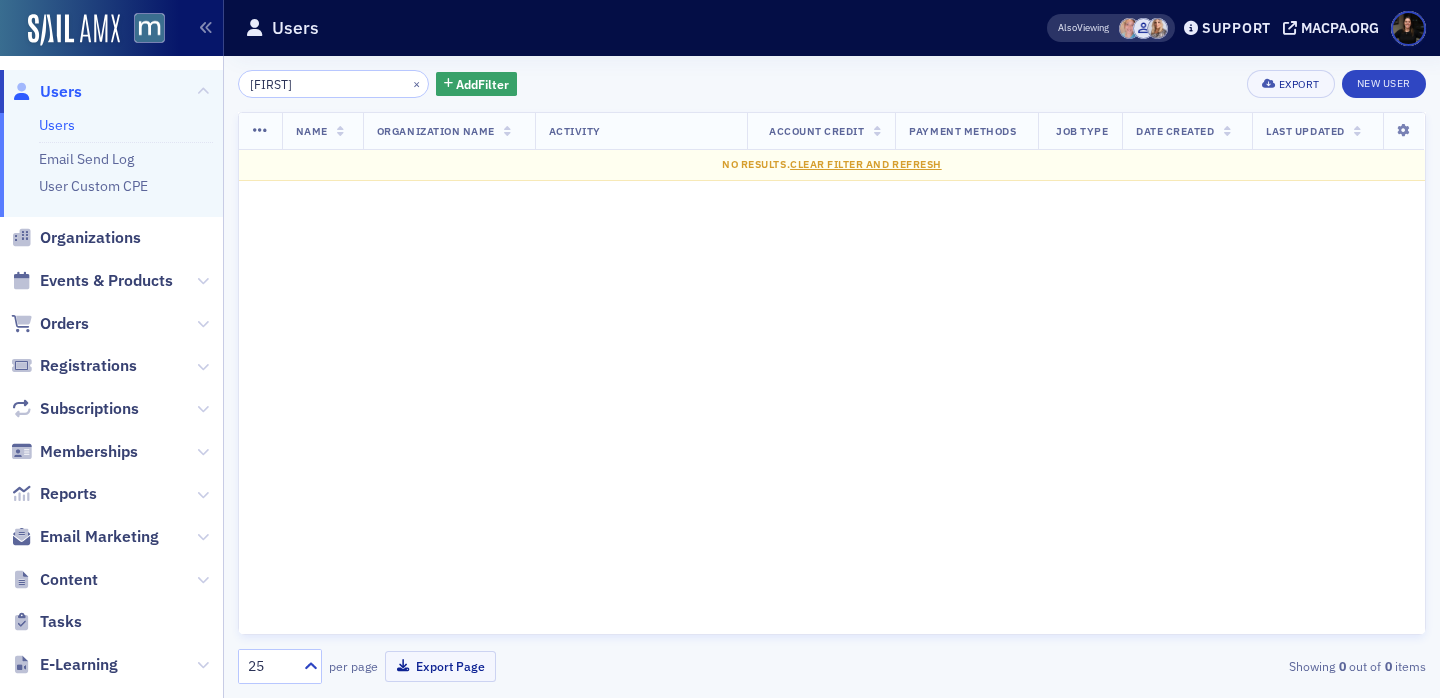 drag, startPoint x: 302, startPoint y: 89, endPoint x: 159, endPoint y: 70, distance: 144.25671 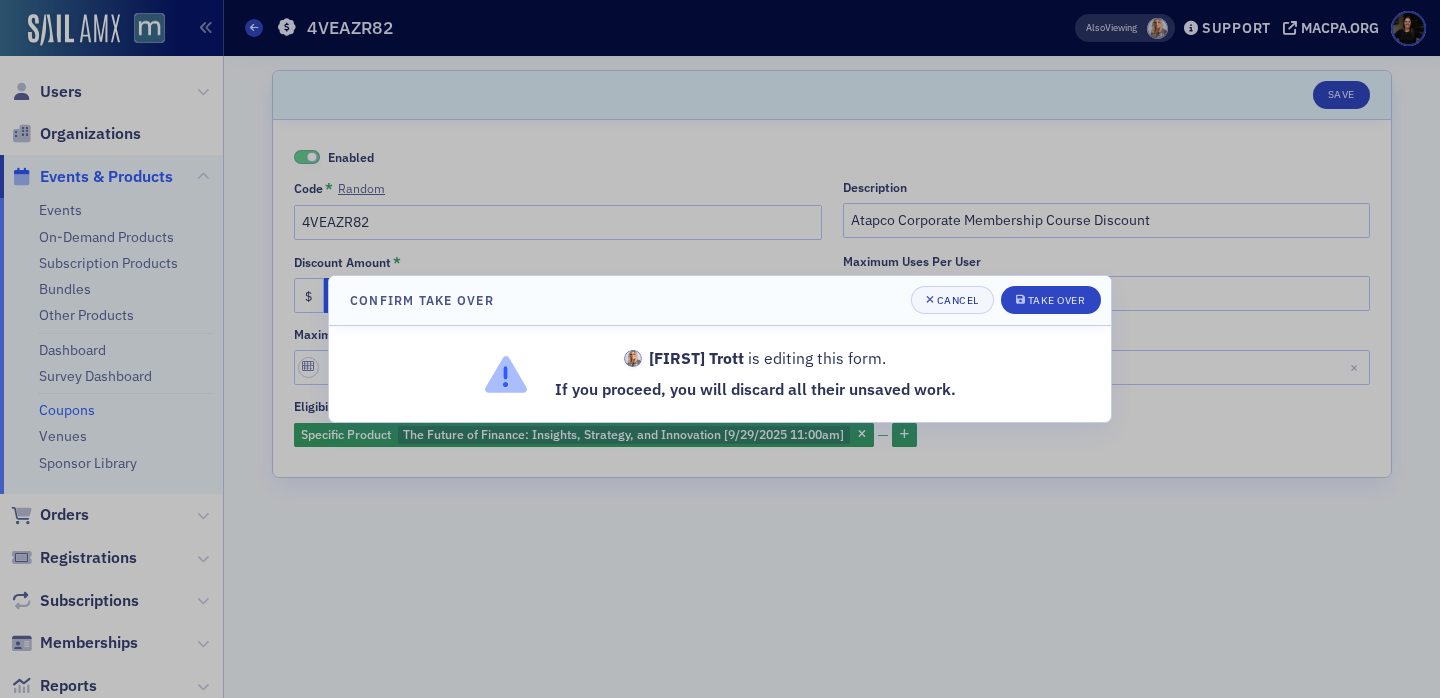 scroll, scrollTop: 0, scrollLeft: 0, axis: both 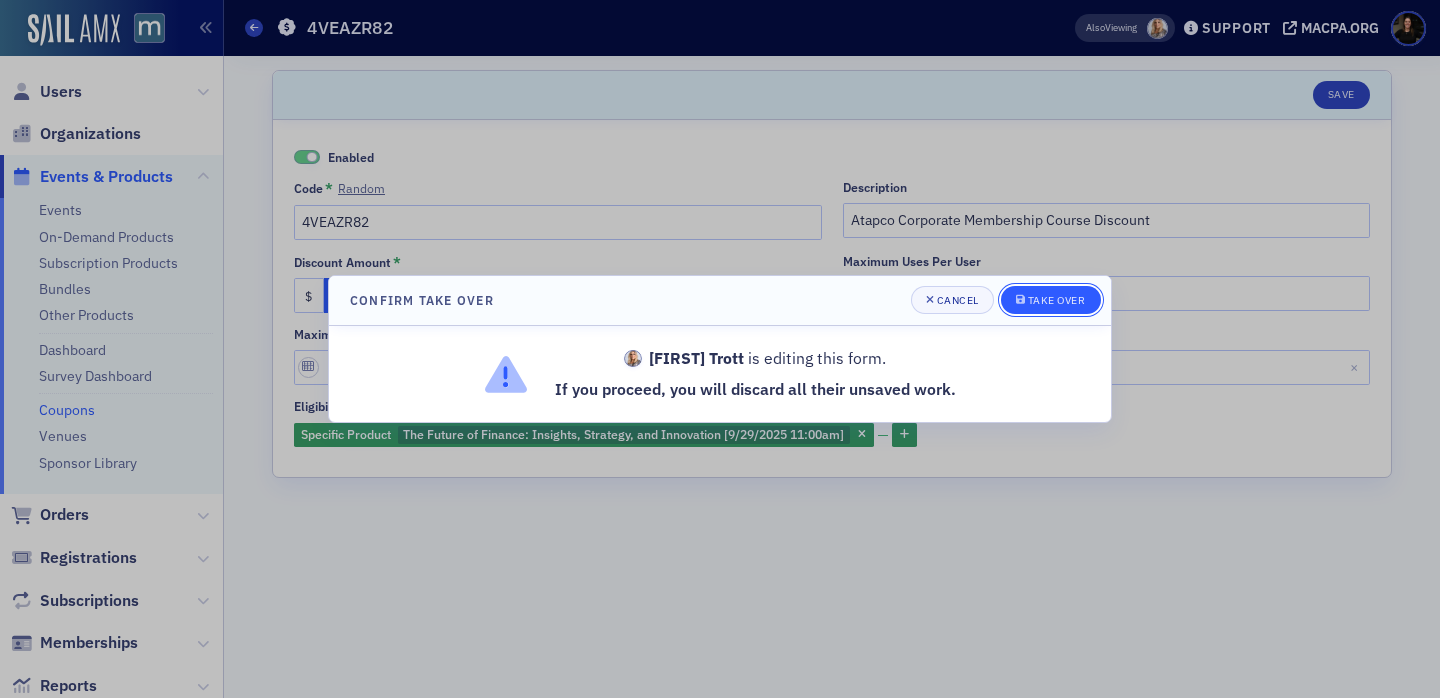 click on "Take Over" at bounding box center (1057, 300) 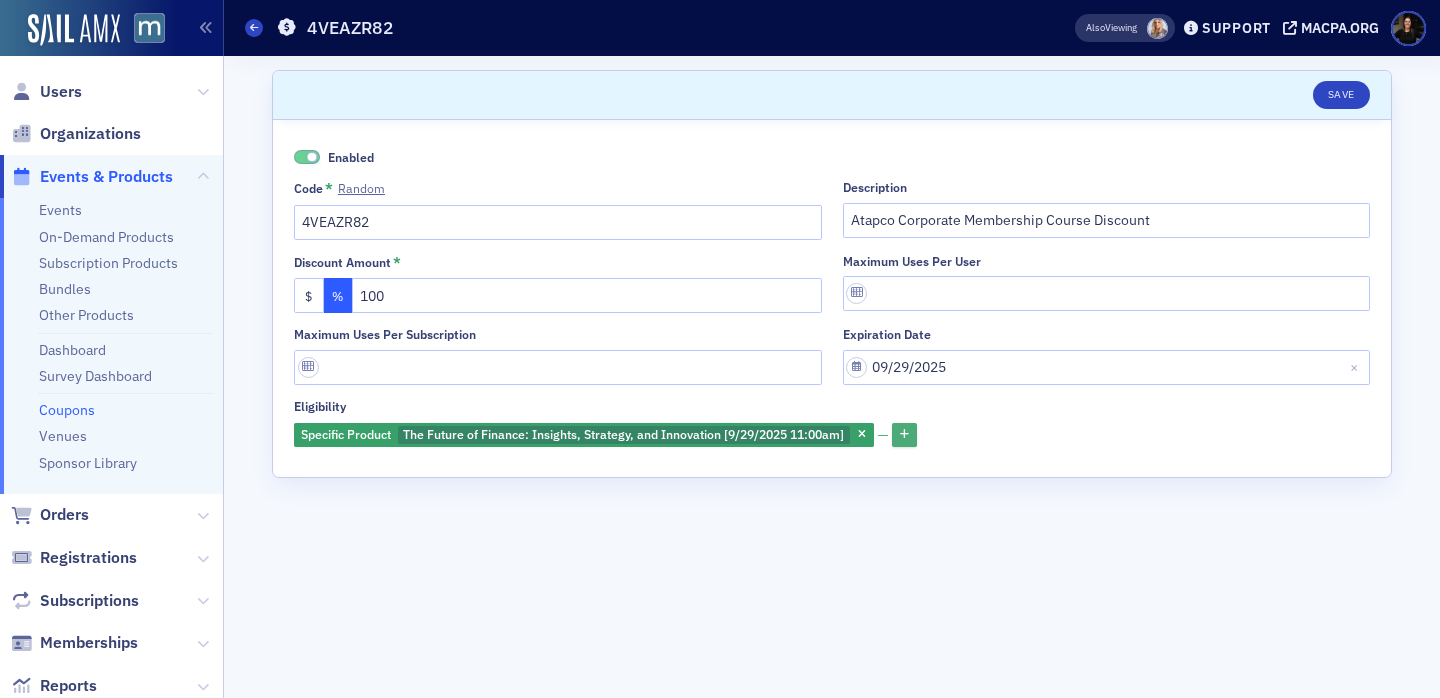 click 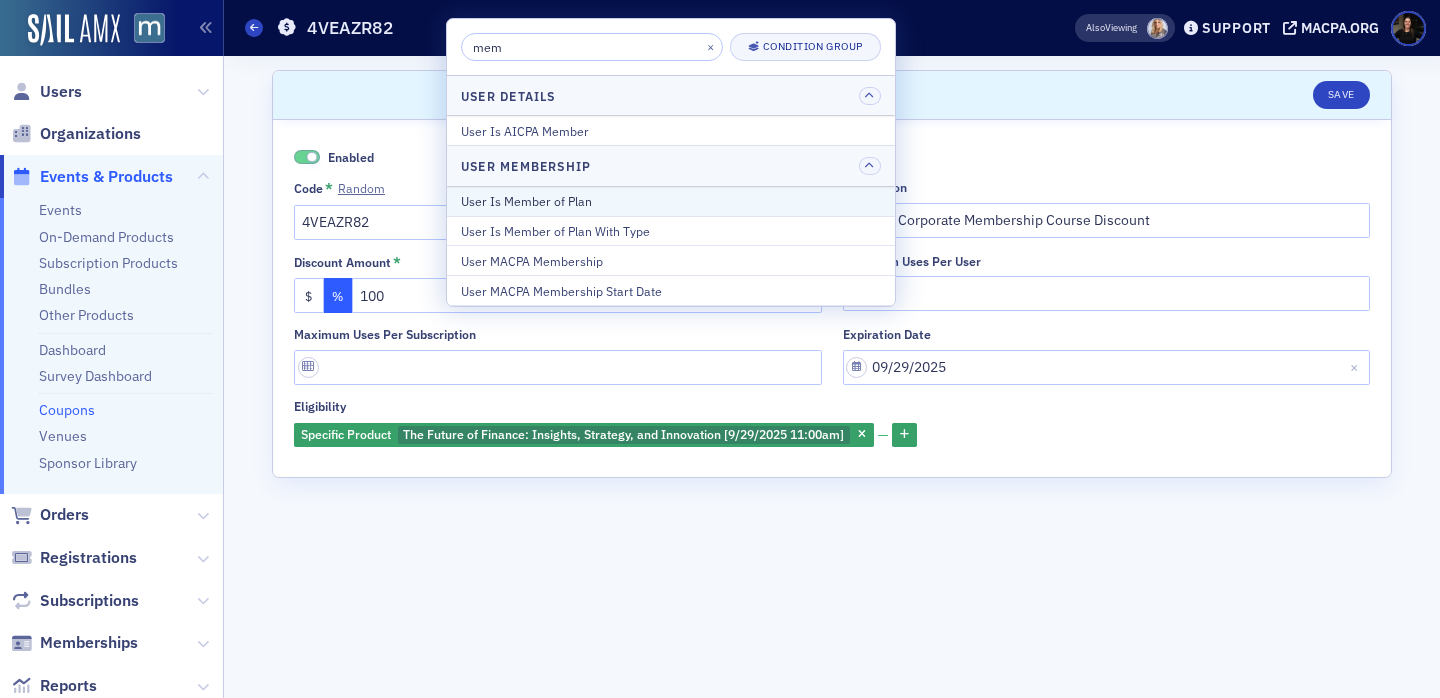 type on "mem" 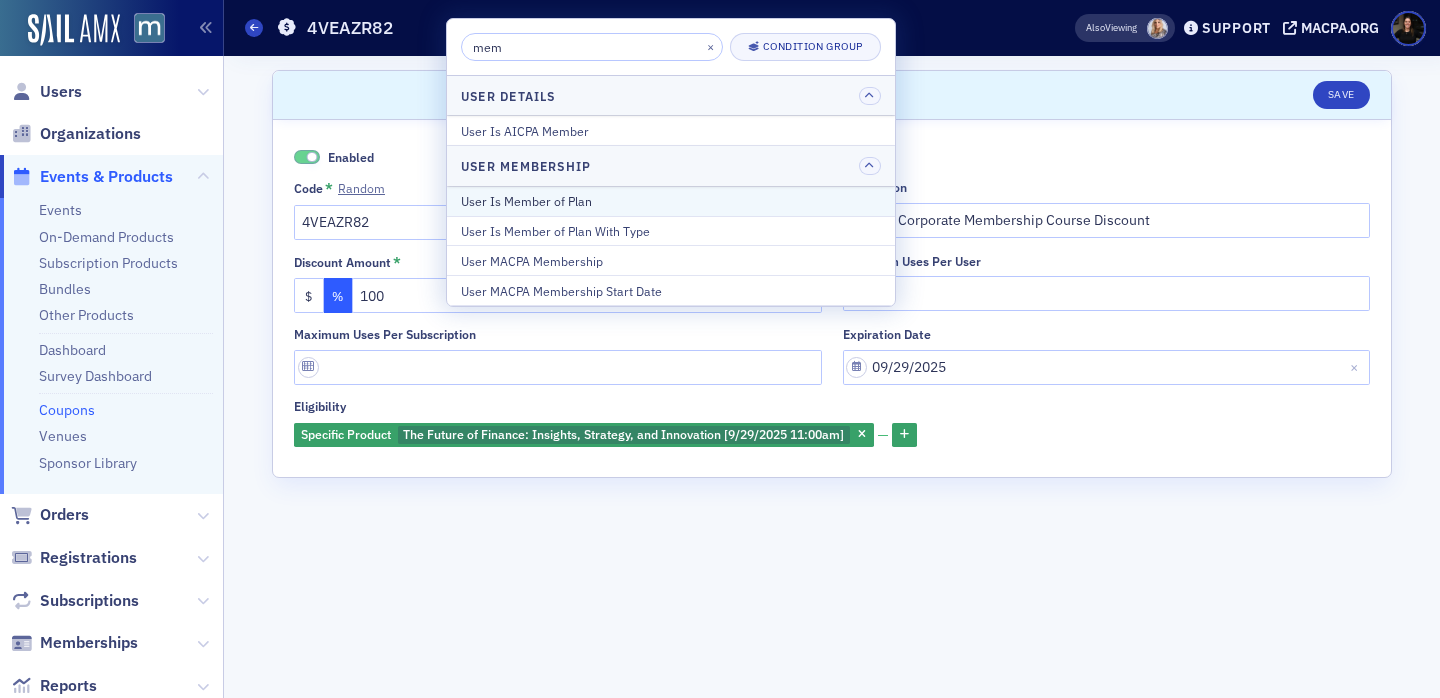 click on "User Is Member of Plan" at bounding box center (671, 201) 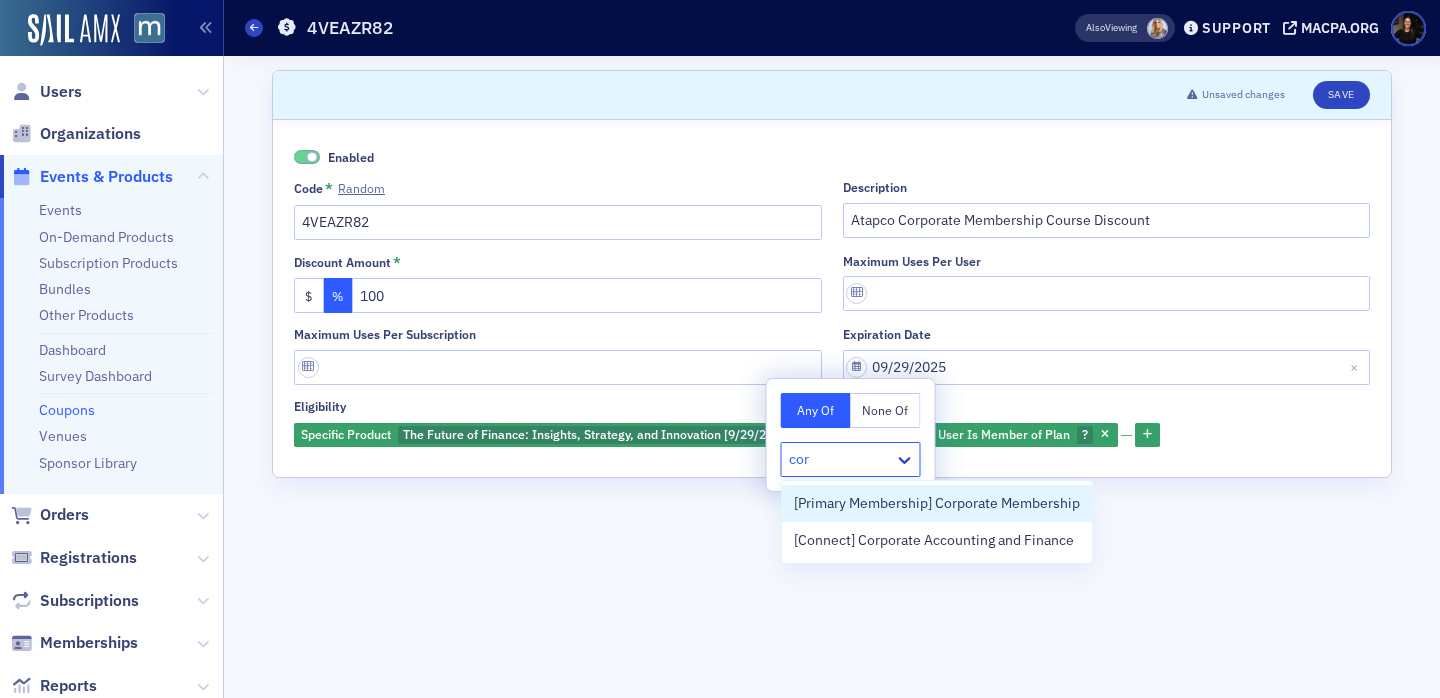 type on "corp" 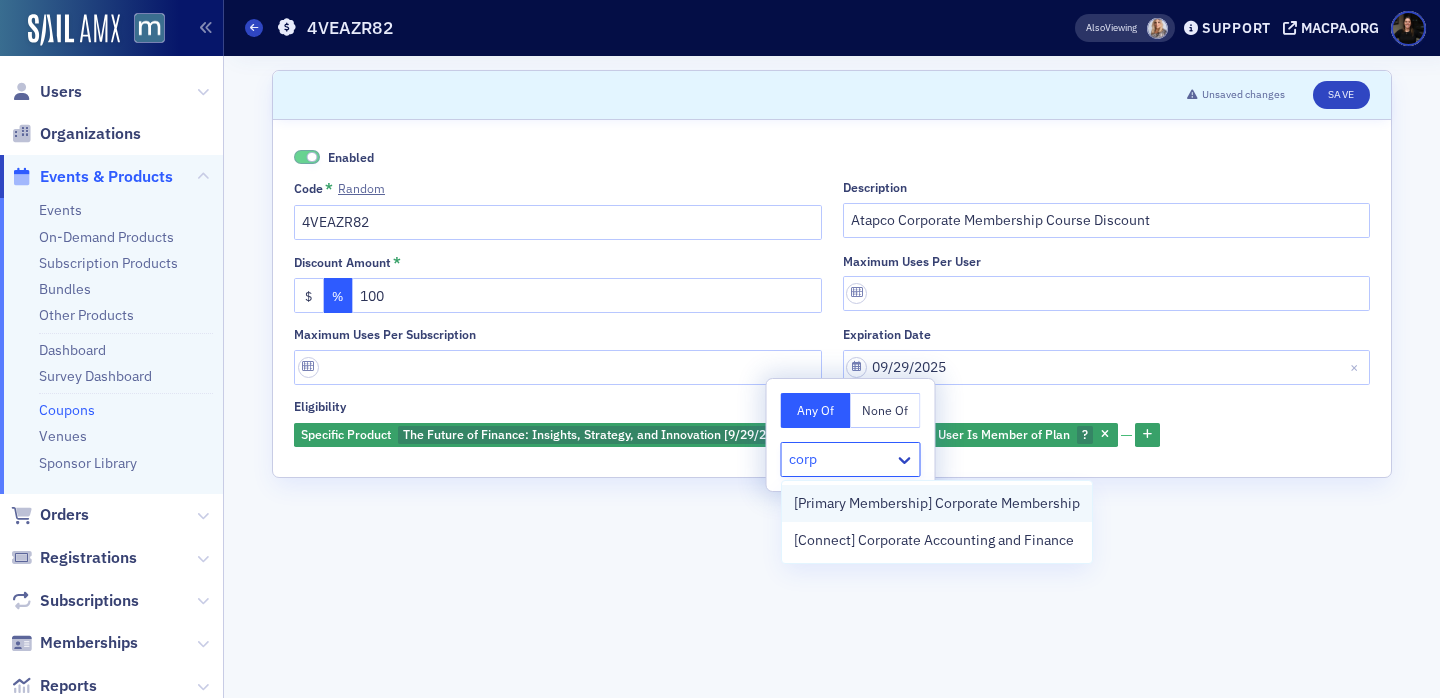 click on "[Primary Membership] Corporate Membership" at bounding box center [937, 503] 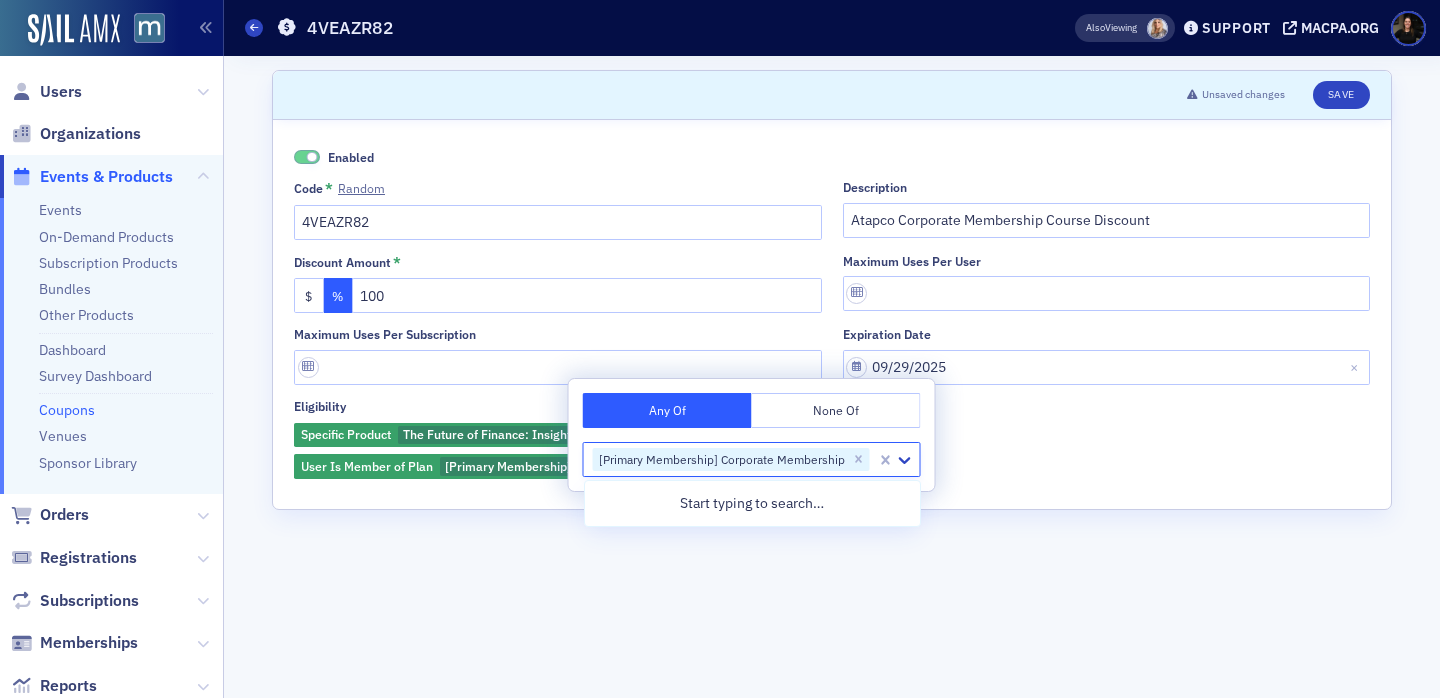 click on "Scroll to  Unsaved changes Save Enabled Code * Random 4VEAZR82 Description Atapco Corporate Membership Course Discount Discount Amount * $ % 100 Maximum uses per user Maximum uses per subscription Expiration date 09/29/2025 Eligibility Specific Product The Future of Finance: Insights, Strategy, and Innovation [9/29/2025 11:00am] and User Is Member of Plan [Primary Membership] Corporate Membership" 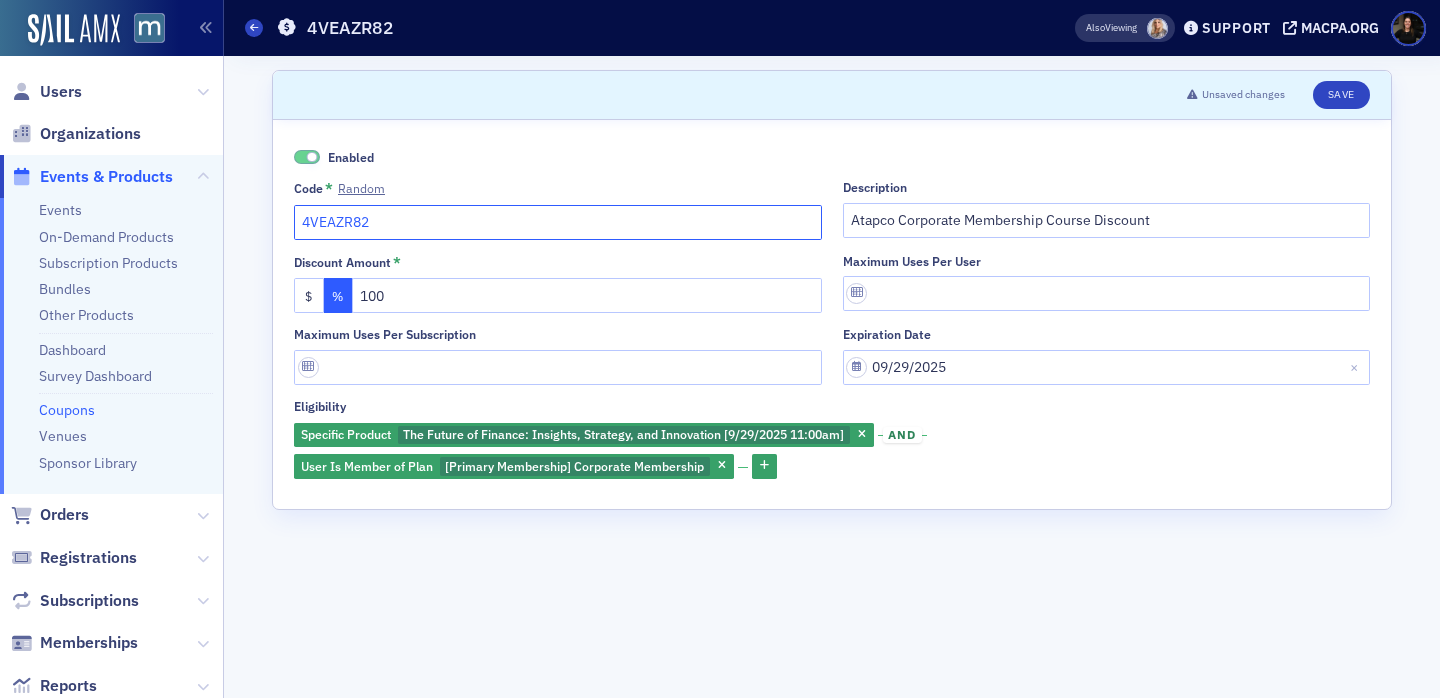 click on "4VEAZR82" 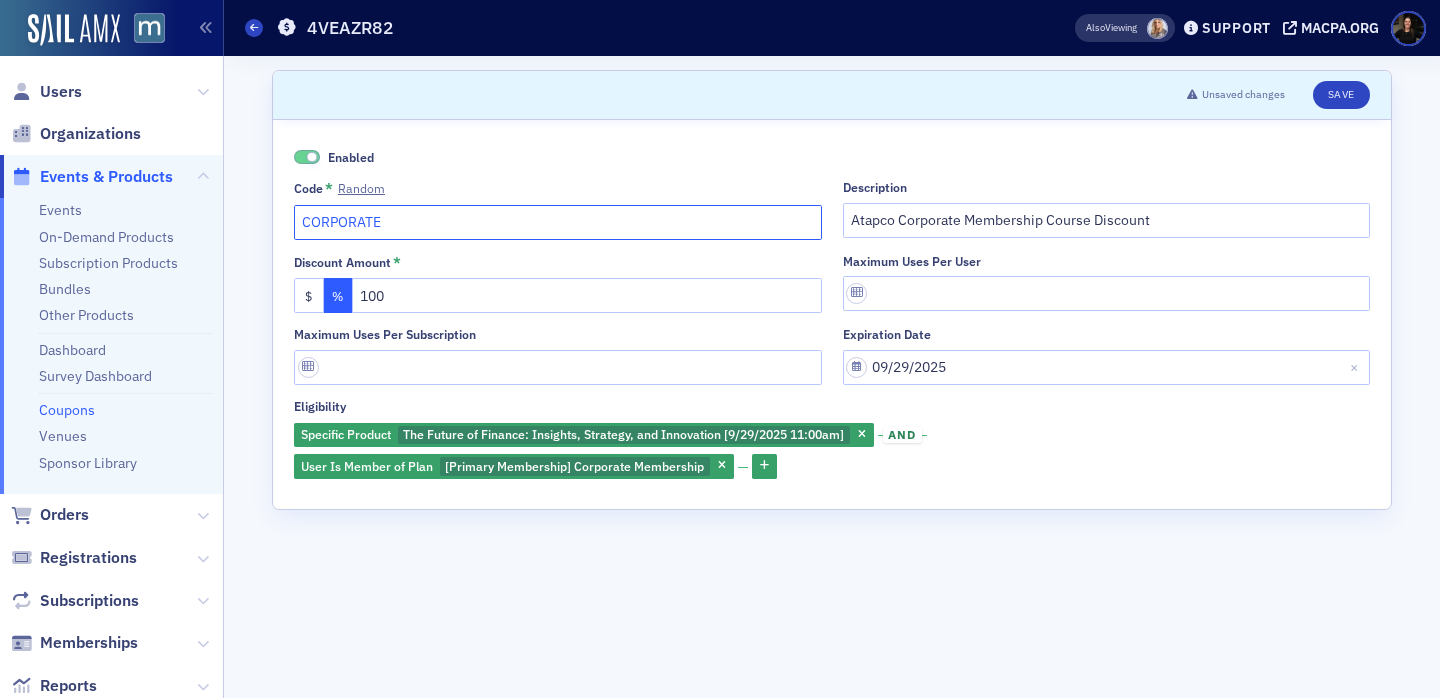 type on "CORPORATE" 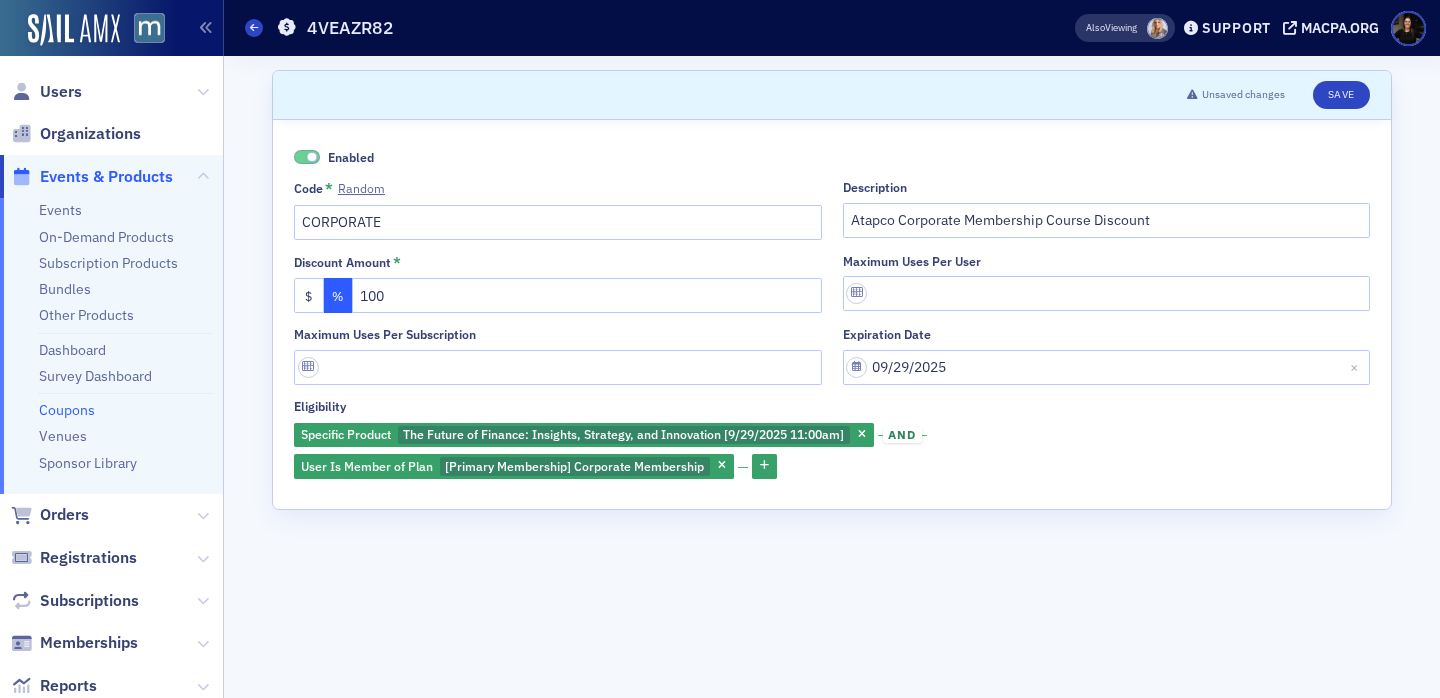 click on "Scroll to  Unsaved changes Save Enabled Code * Random CORPORATE Description Atapco Corporate Membership Course Discount Discount Amount * $ % 100 Maximum uses per user Maximum uses per subscription Expiration date 09/29/2025 Eligibility Specific Product The Future of Finance: Insights, Strategy, and Innovation [9/29/2025 11:00am] and User Is Member of Plan [Primary Membership] Corporate Membership" 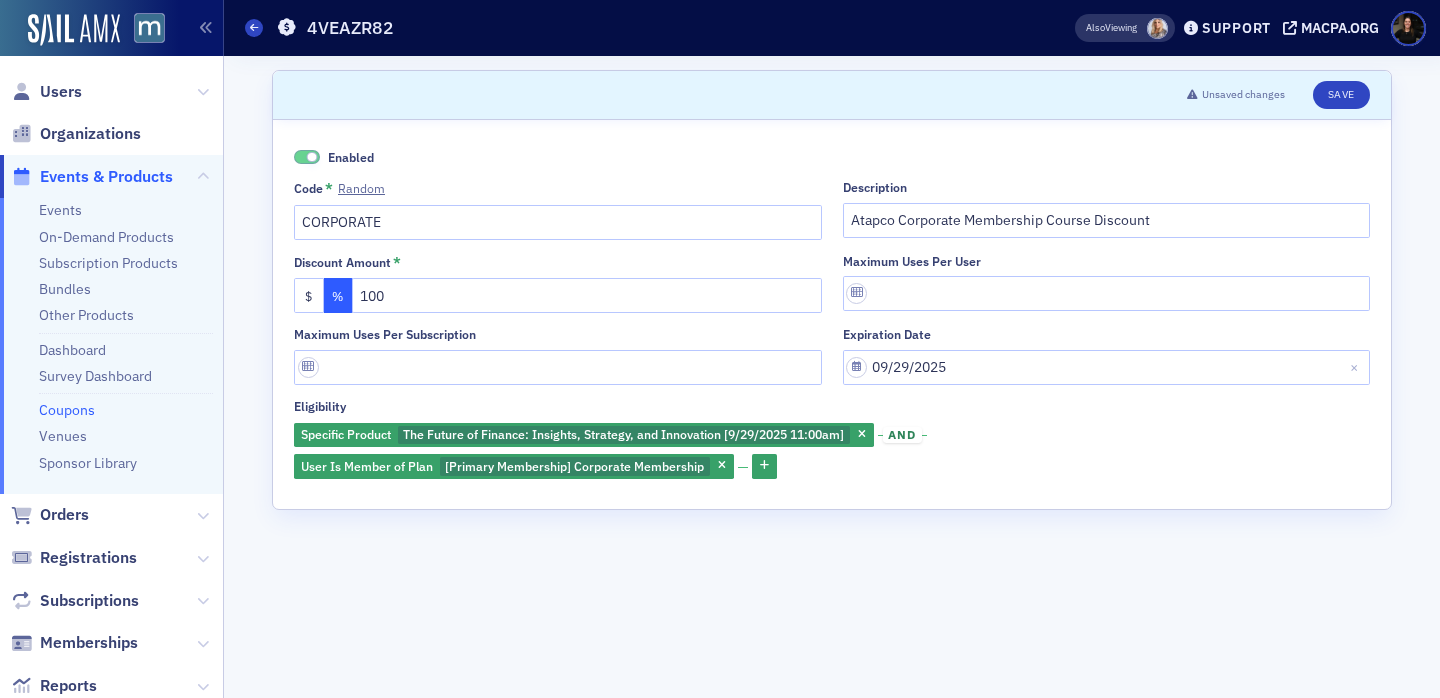 click on "Scroll to  Unsaved changes Save Enabled Code * Random CORPORATE Description Atapco Corporate Membership Course Discount Discount Amount * $ % 100 Maximum uses per user Maximum uses per subscription Expiration date 09/29/2025 Eligibility Specific Product The Future of Finance: Insights, Strategy, and Innovation [9/29/2025 11:00am] and User Is Member of Plan [Primary Membership] Corporate Membership" 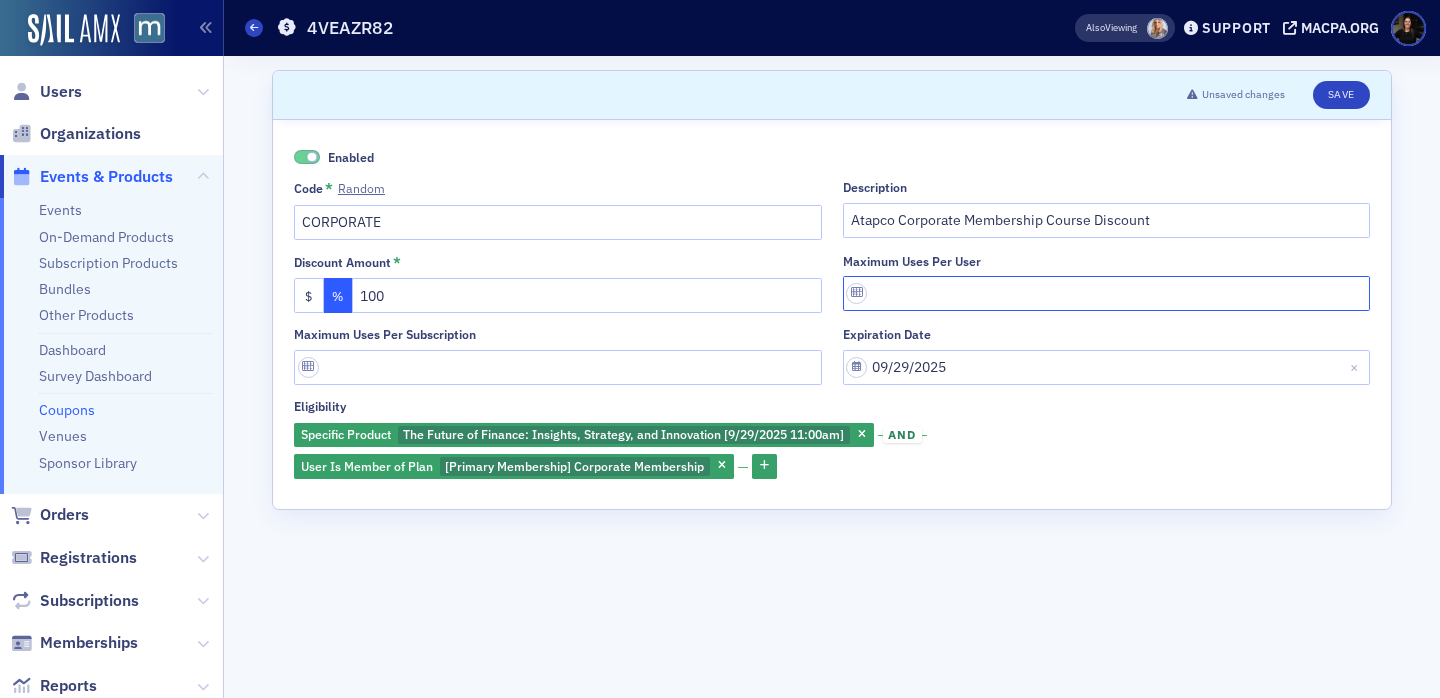 click on "Maximum uses per user" 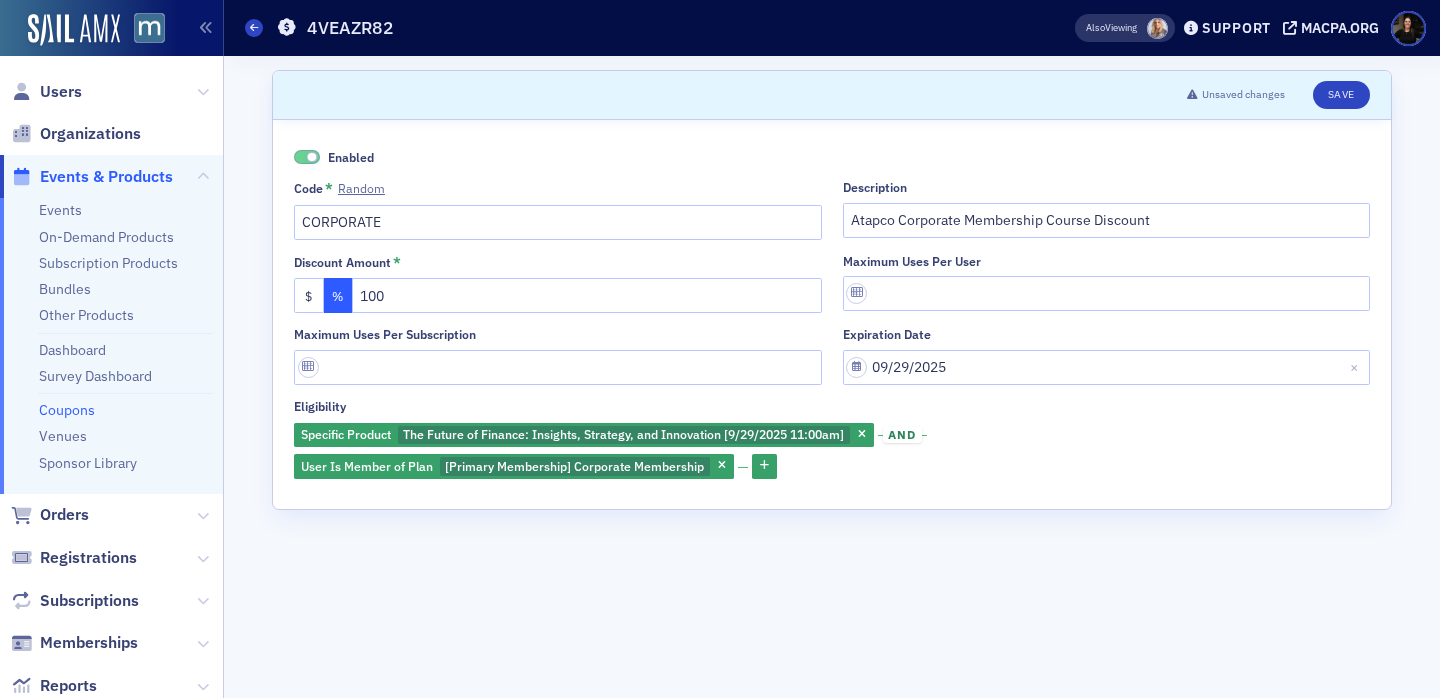 click on "Scroll to  Unsaved changes Save Enabled Code * Random CORPORATE Description Atapco Corporate Membership Course Discount Discount Amount * $ % 100 Maximum uses per user Maximum uses per subscription Expiration date 09/29/2025 Eligibility Specific Product The Future of Finance: Insights, Strategy, and Innovation [9/29/2025 11:00am] and User Is Member of Plan [Primary Membership] Corporate Membership" 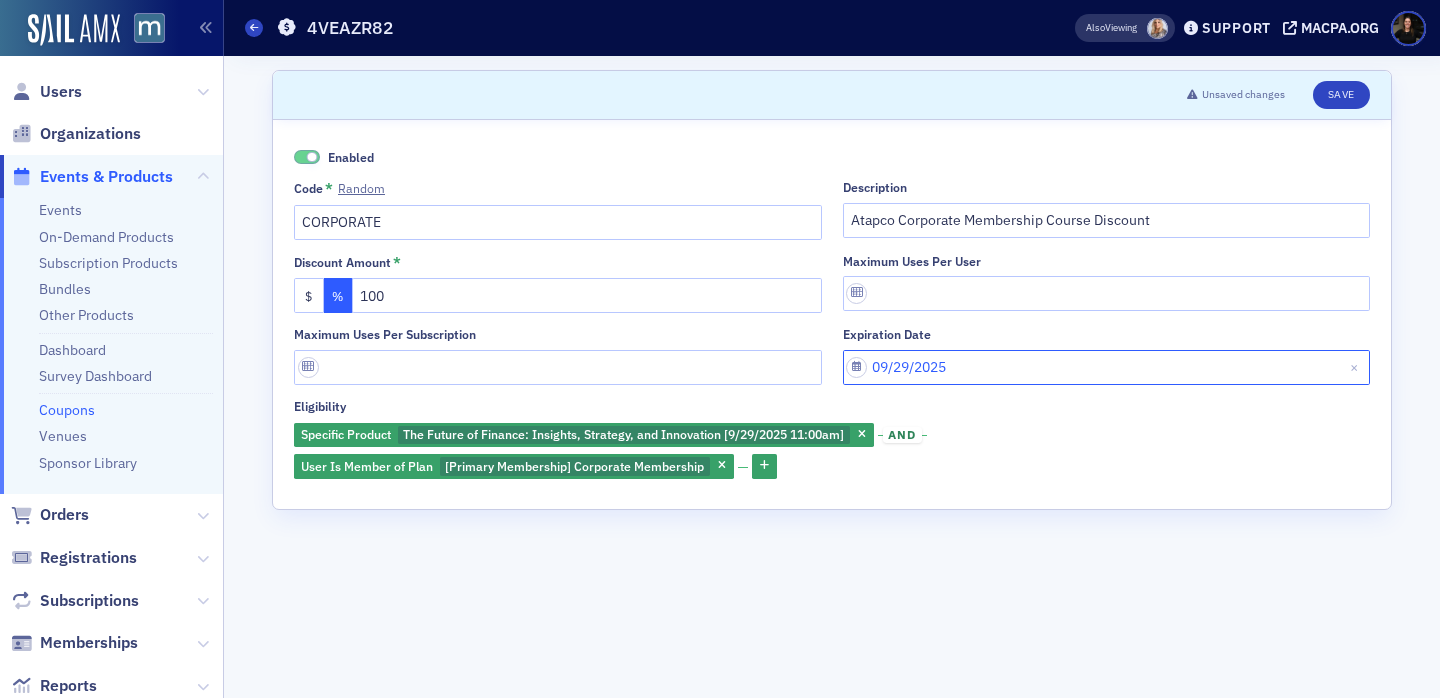 select on "8" 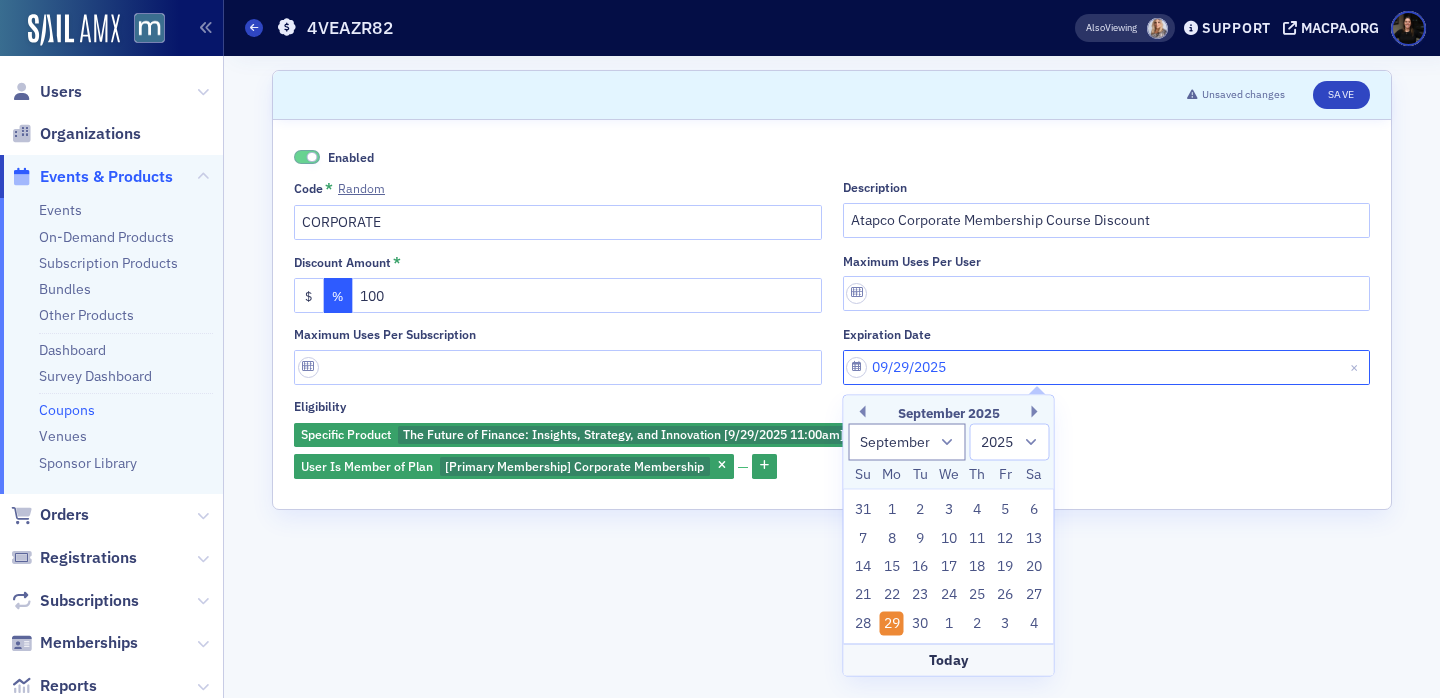 drag, startPoint x: 976, startPoint y: 365, endPoint x: 813, endPoint y: 345, distance: 164.22241 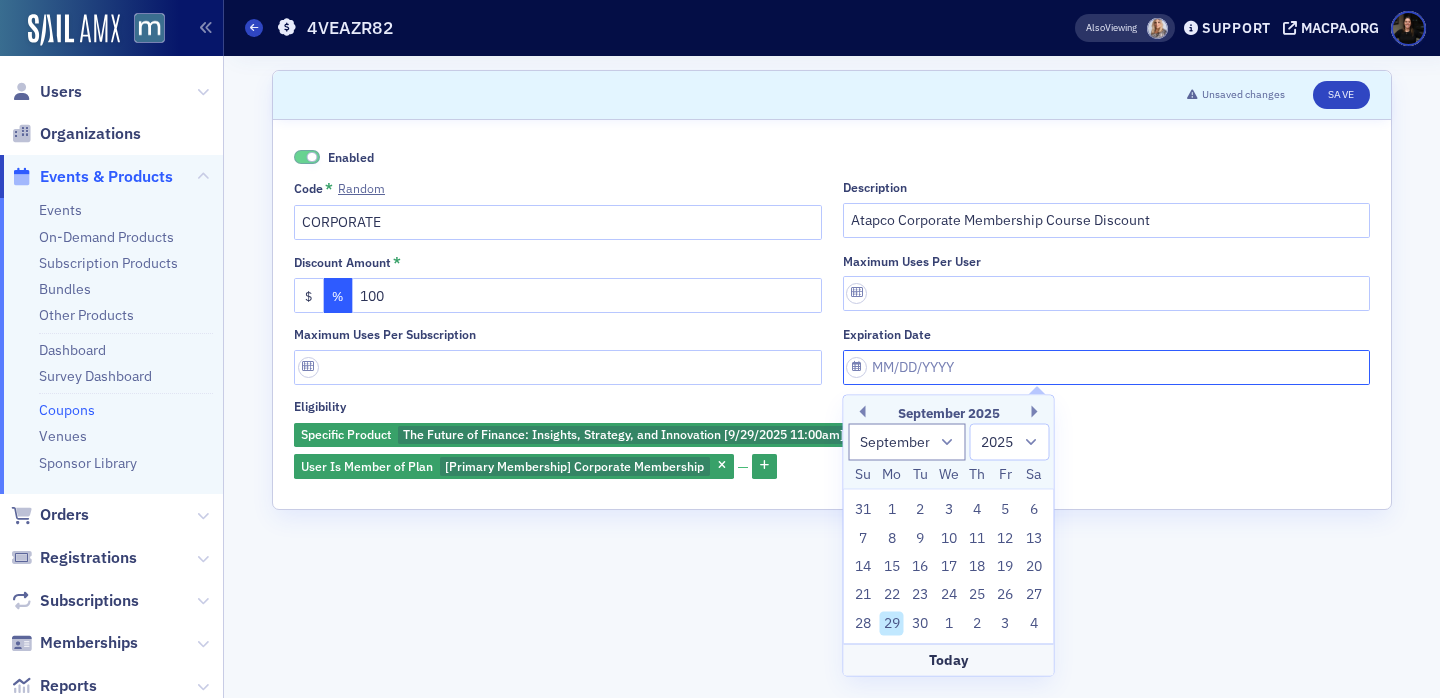 type 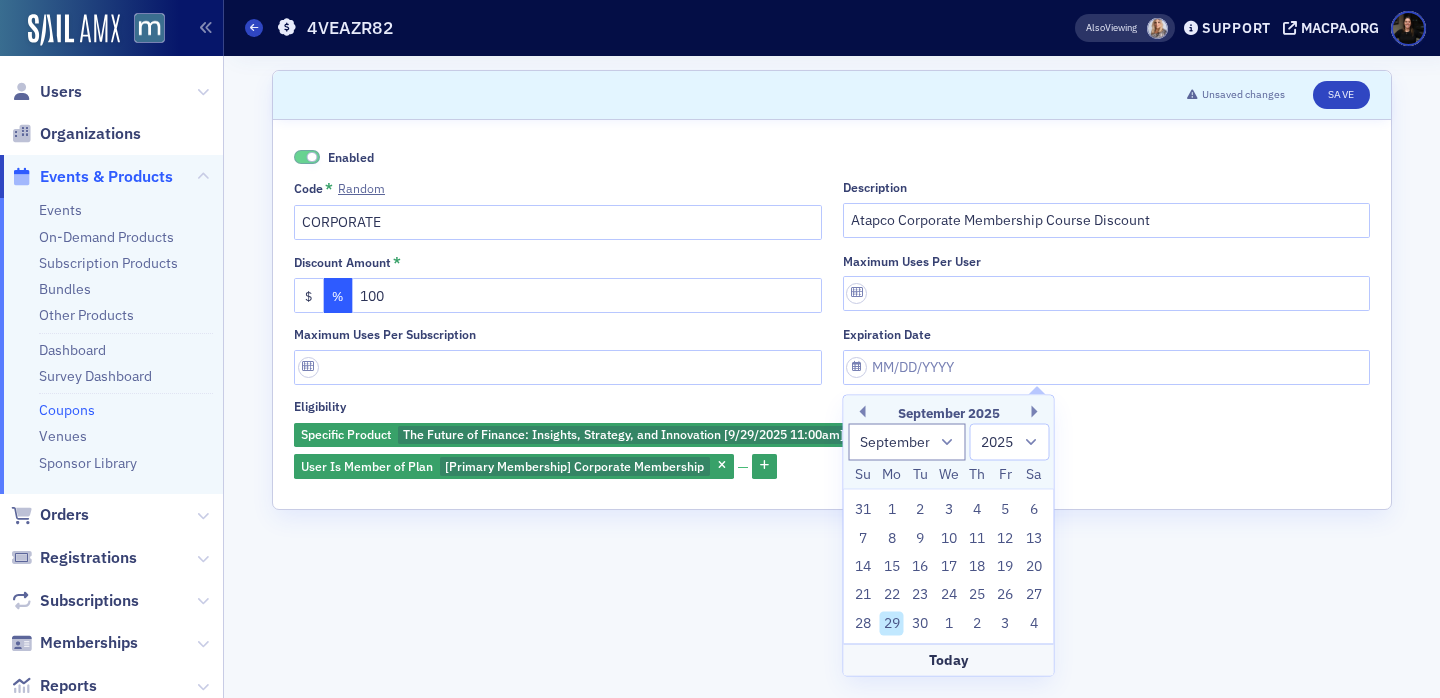 click on "Enabled Code * Random CORPORATE Description Atapco Corporate Membership Course Discount Discount Amount * $ % 100 Maximum uses per user Maximum uses per subscription Expiration date Eligibility Specific Product The Future of Finance: Insights, Strategy, and Innovation [9/29/2025 11:00am] and User Is Member of Plan [Primary Membership] Corporate Membership" 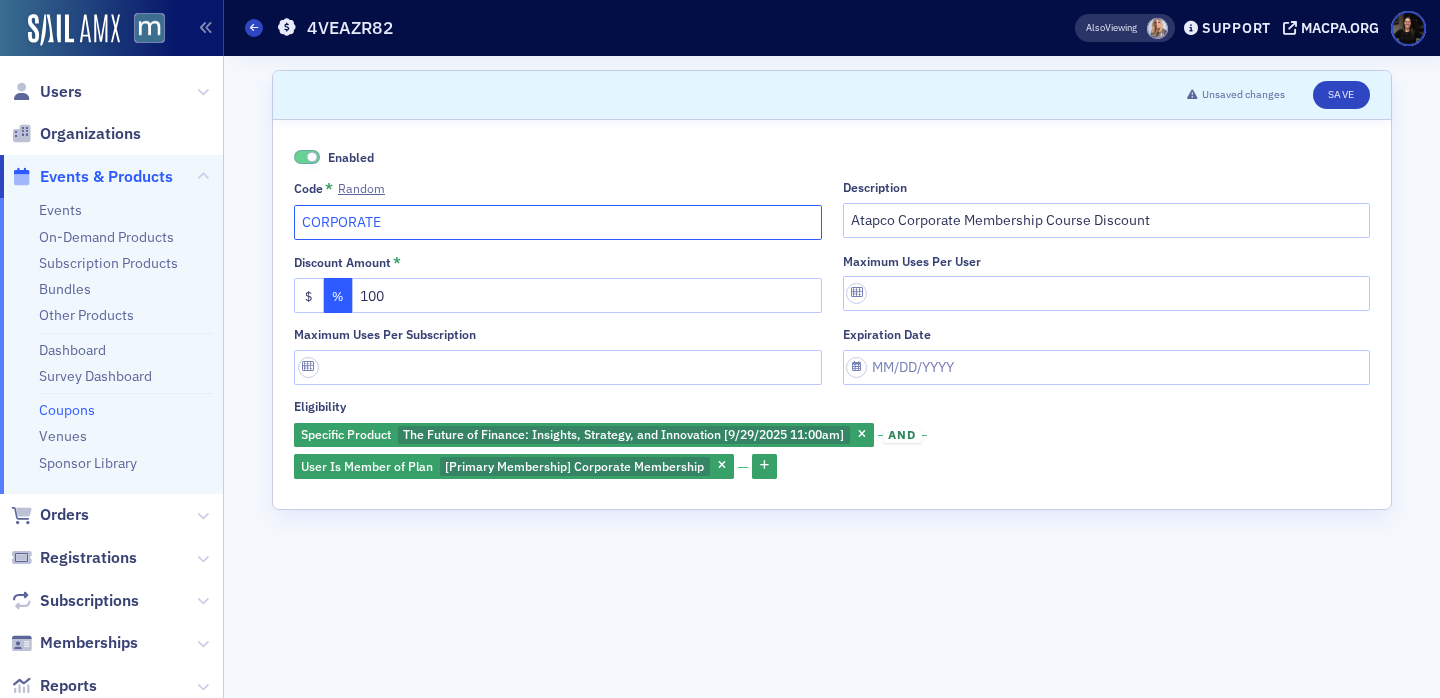 drag, startPoint x: 476, startPoint y: 225, endPoint x: 19, endPoint y: 178, distance: 459.4105 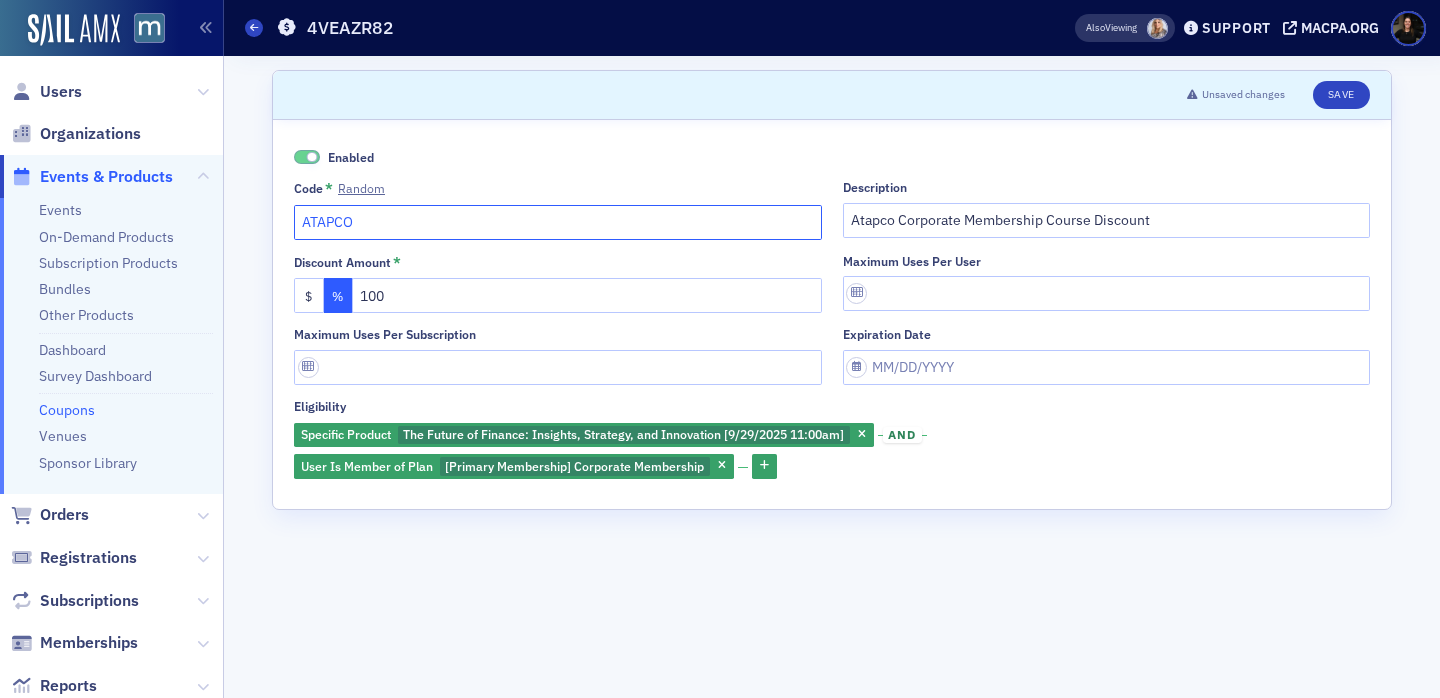 type on "ATAPCO" 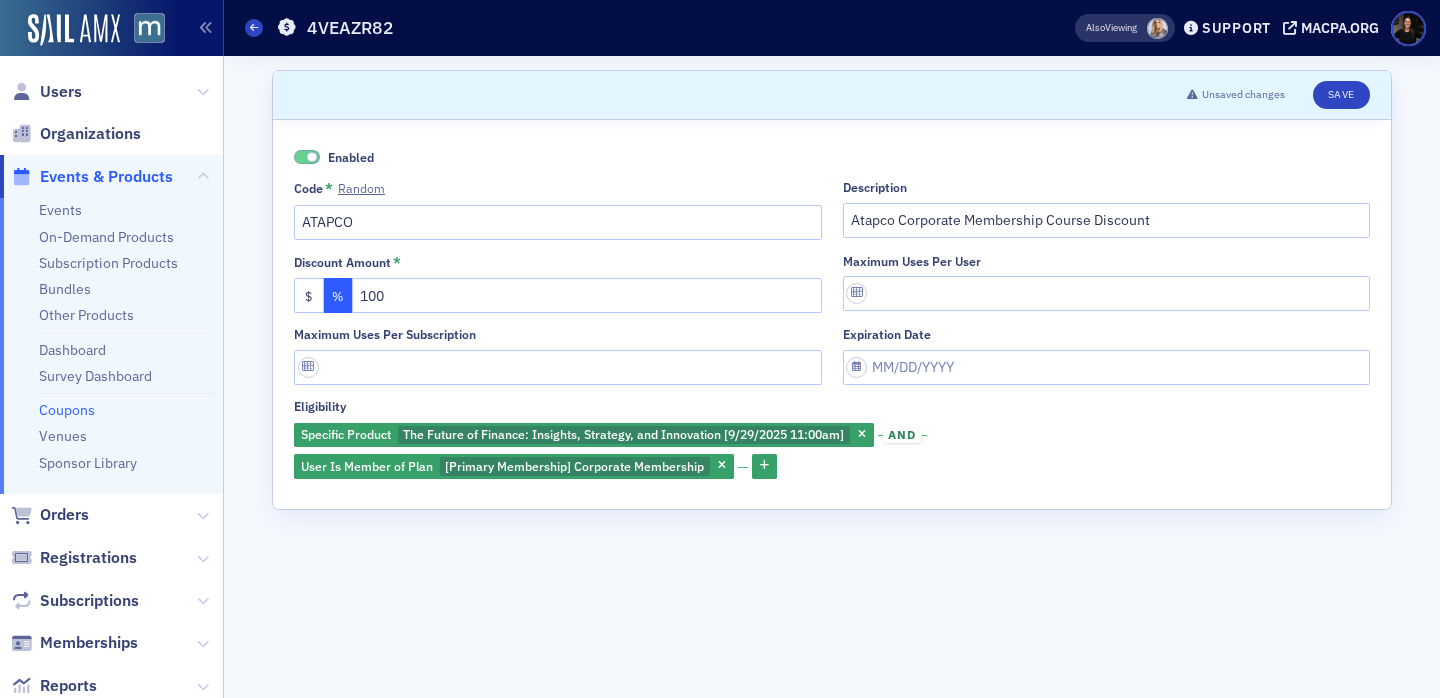 click on "Scroll to  Unsaved changes Save Enabled Code * Random ATAPCO Description Atapco Corporate Membership Course Discount Discount Amount * $ % 100 Maximum uses per user Maximum uses per subscription Expiration date Eligibility Specific Product The Future of Finance: Insights, Strategy, and Innovation [9/29/2025 11:00am] and User Is Member of Plan [Primary Membership] Corporate Membership" 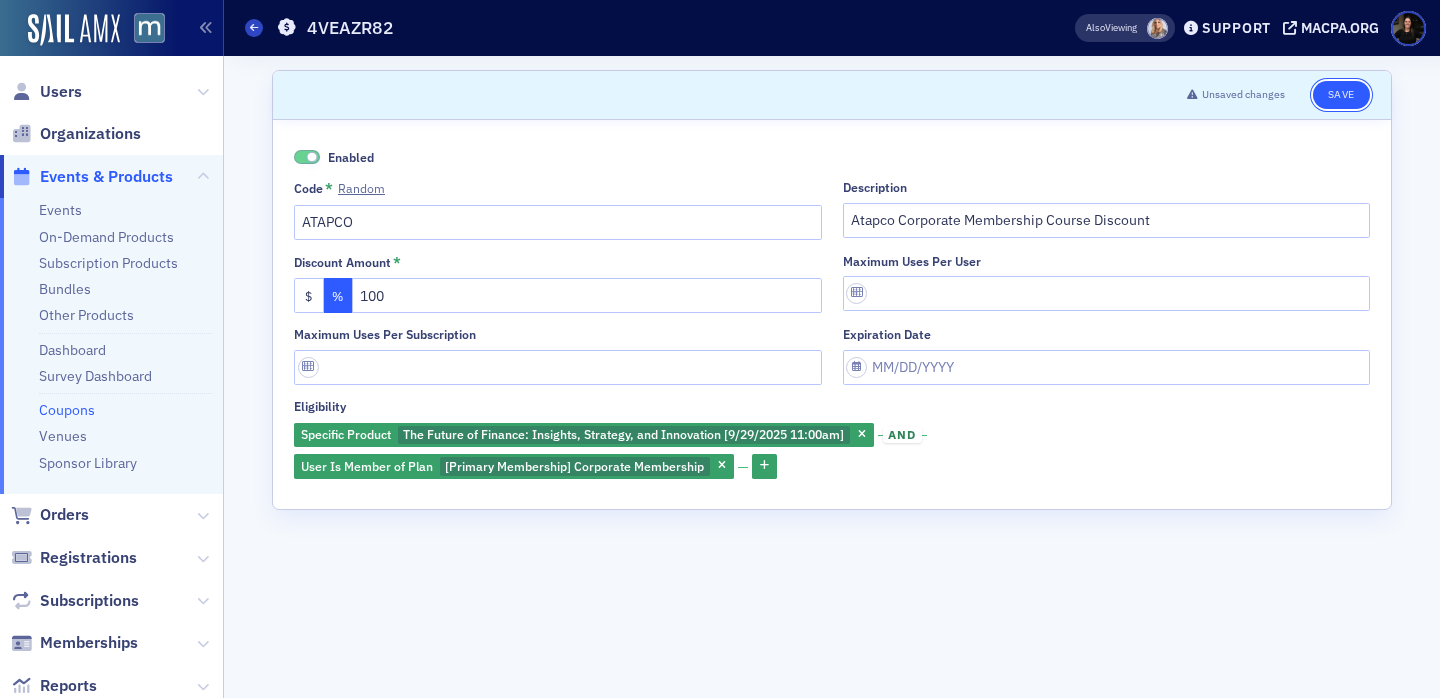 click on "Save" 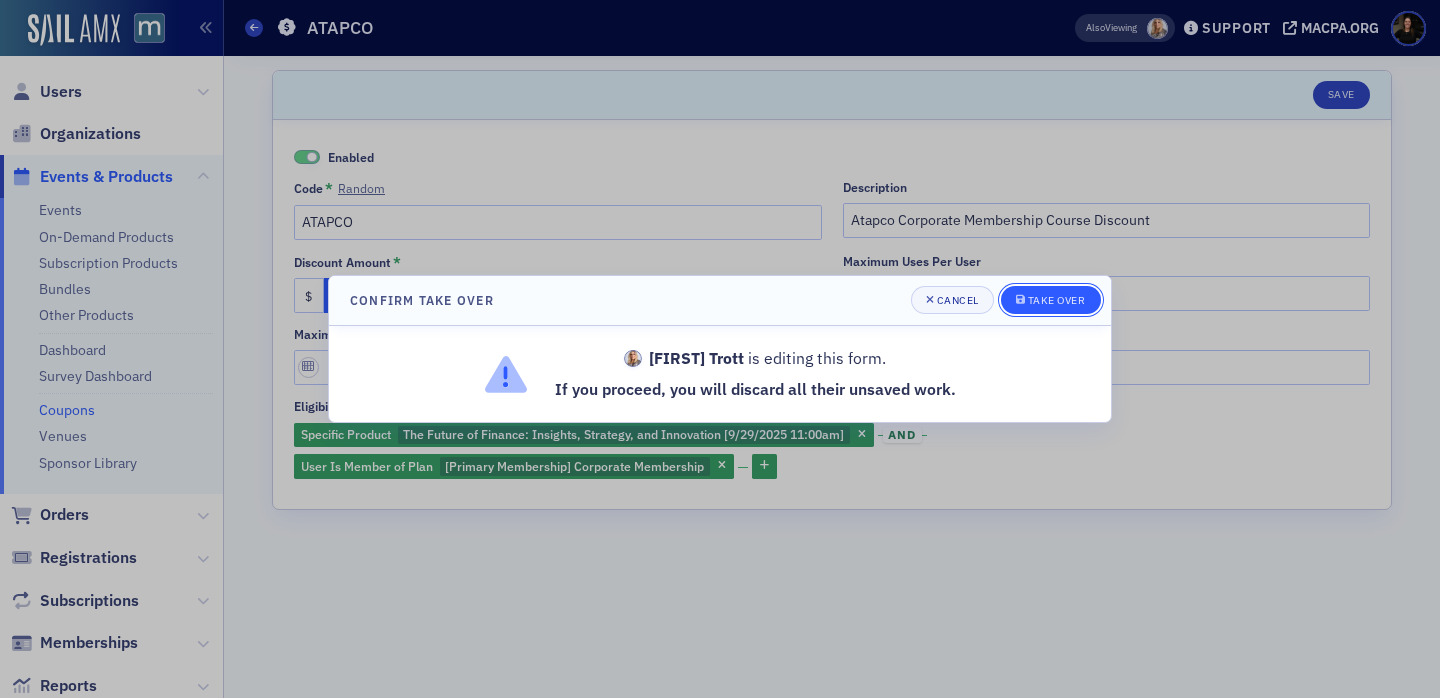 click 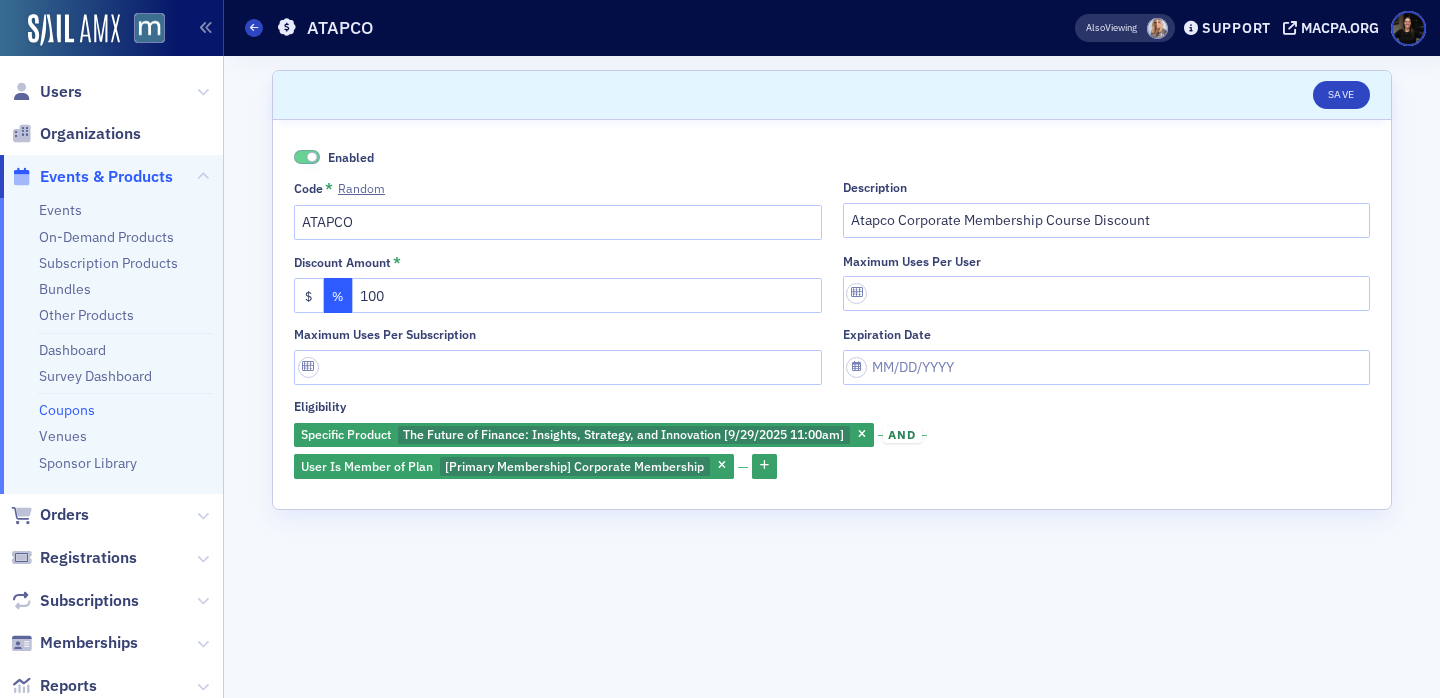 click on "Enabled Code * Random ATAPCO Description Atapco Corporate Membership Course Discount Discount Amount * $ % 100 Maximum uses per user Maximum uses per subscription Expiration date Eligibility Specific Product The Future of Finance: Insights, Strategy, and Innovation [9/29/2025 11:00am] and User Is Member of Plan [Primary Membership] Corporate Membership" 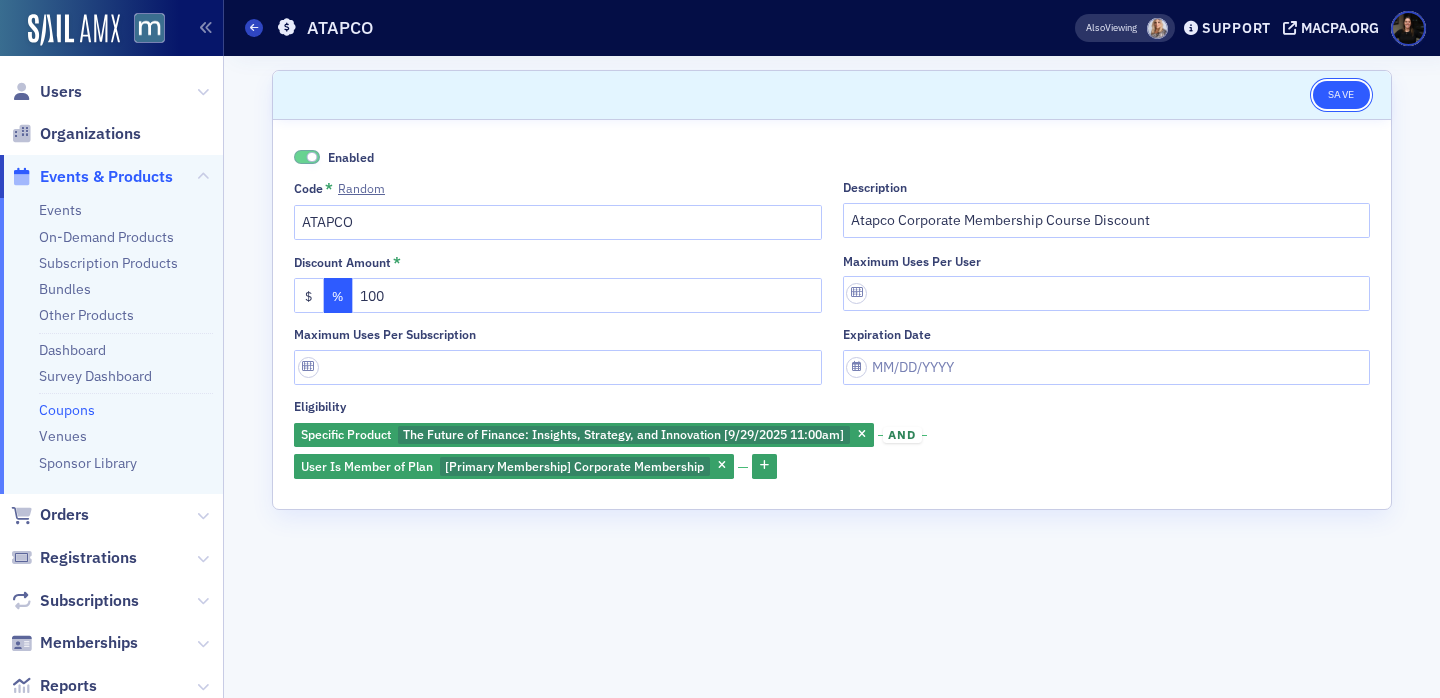 click on "Save" 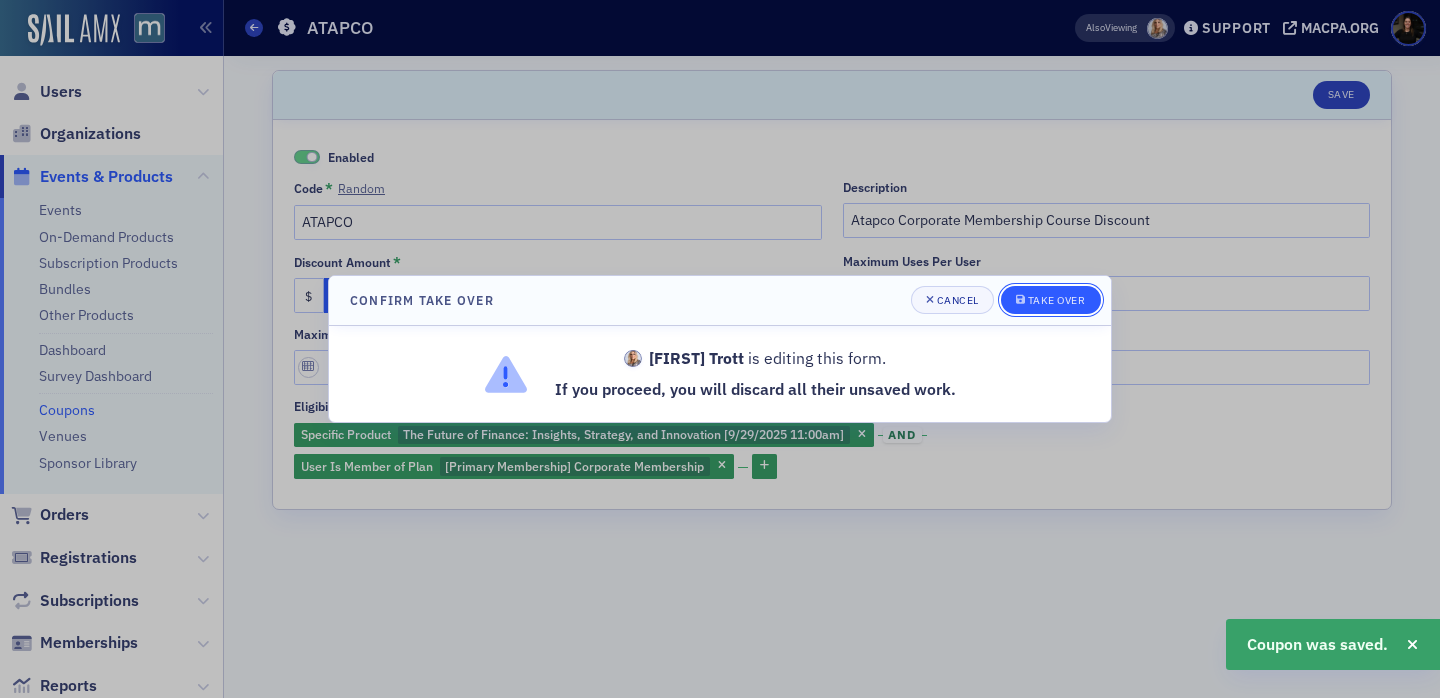click on "Take Over" at bounding box center [1057, 300] 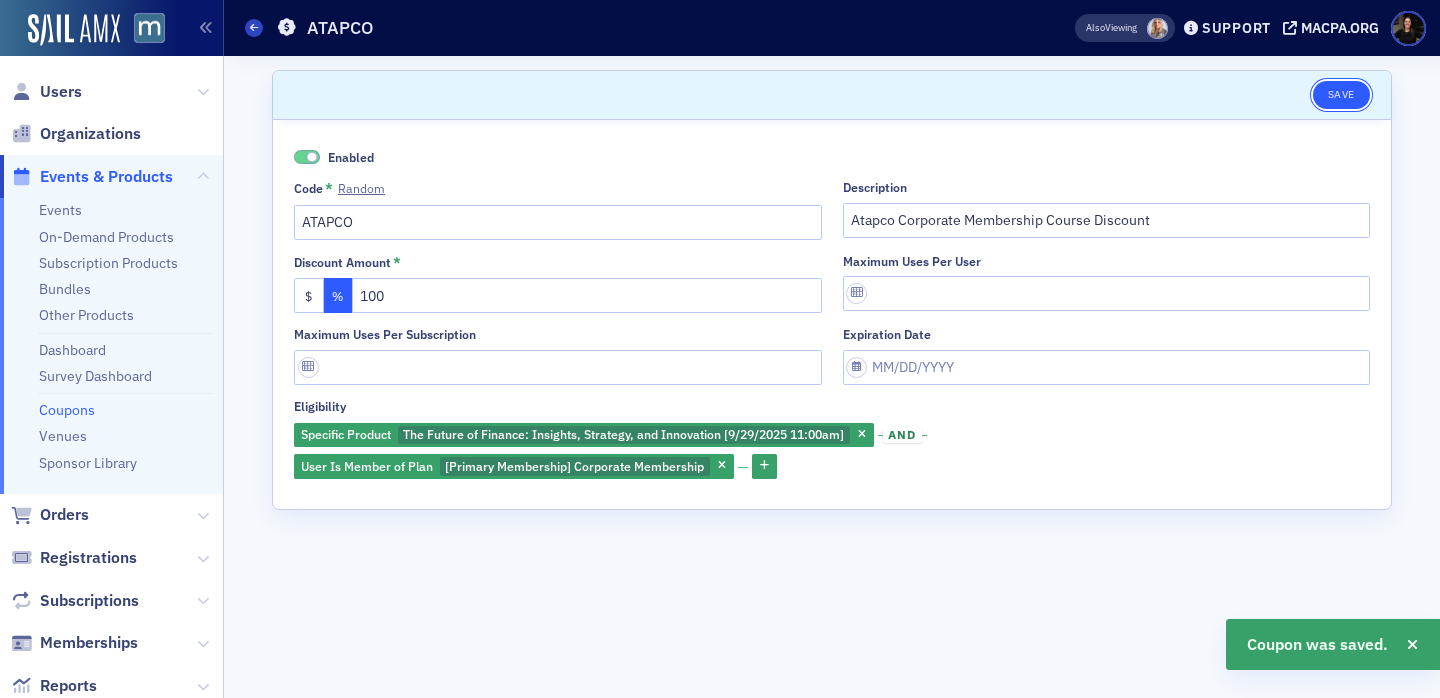 click on "Save" 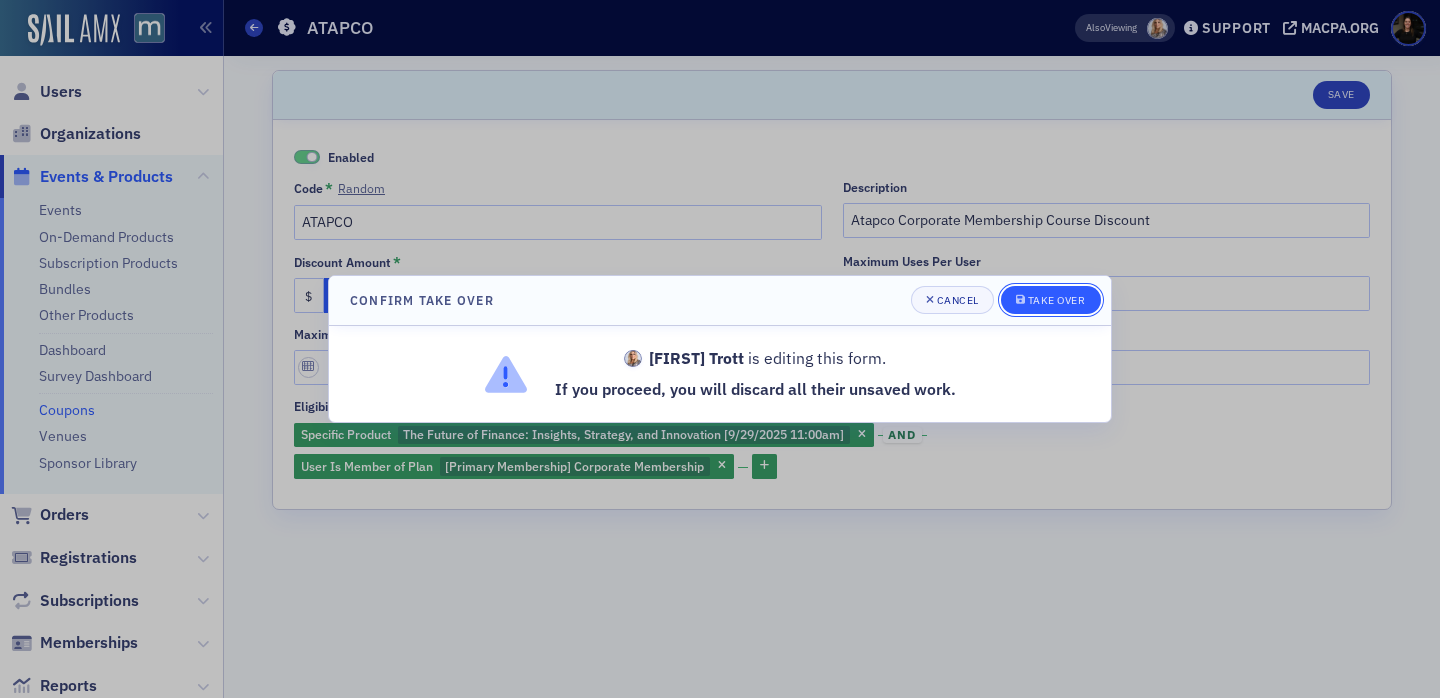 click on "Take Over" at bounding box center (1057, 300) 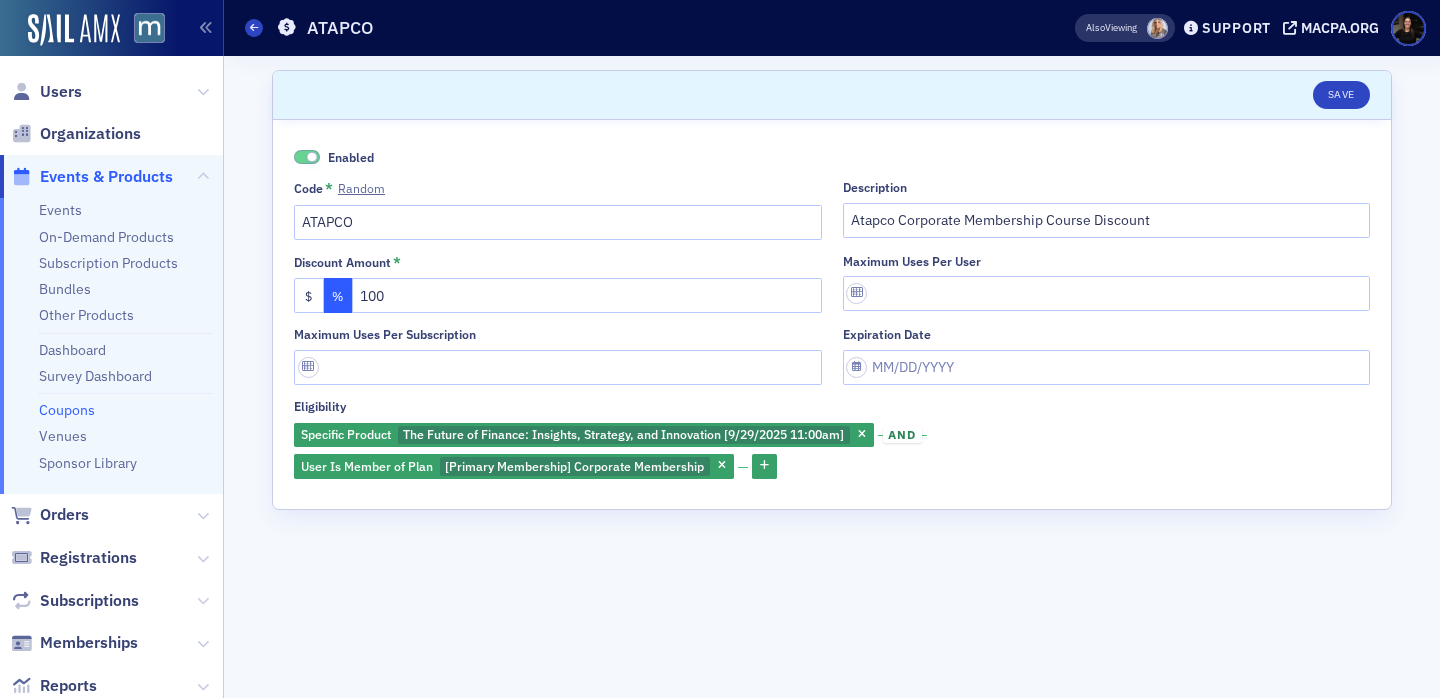 click on "Scroll to  Save Enabled Code * Random ATAPCO Description Atapco Corporate Membership Course Discount Discount Amount * $ % 100 Maximum uses per user Maximum uses per subscription Expiration date Eligibility Specific Product The Future of Finance: Insights, Strategy, and Innovation [9/29/2025 11:00am] and User Is Member of Plan [Primary Membership] Corporate Membership" 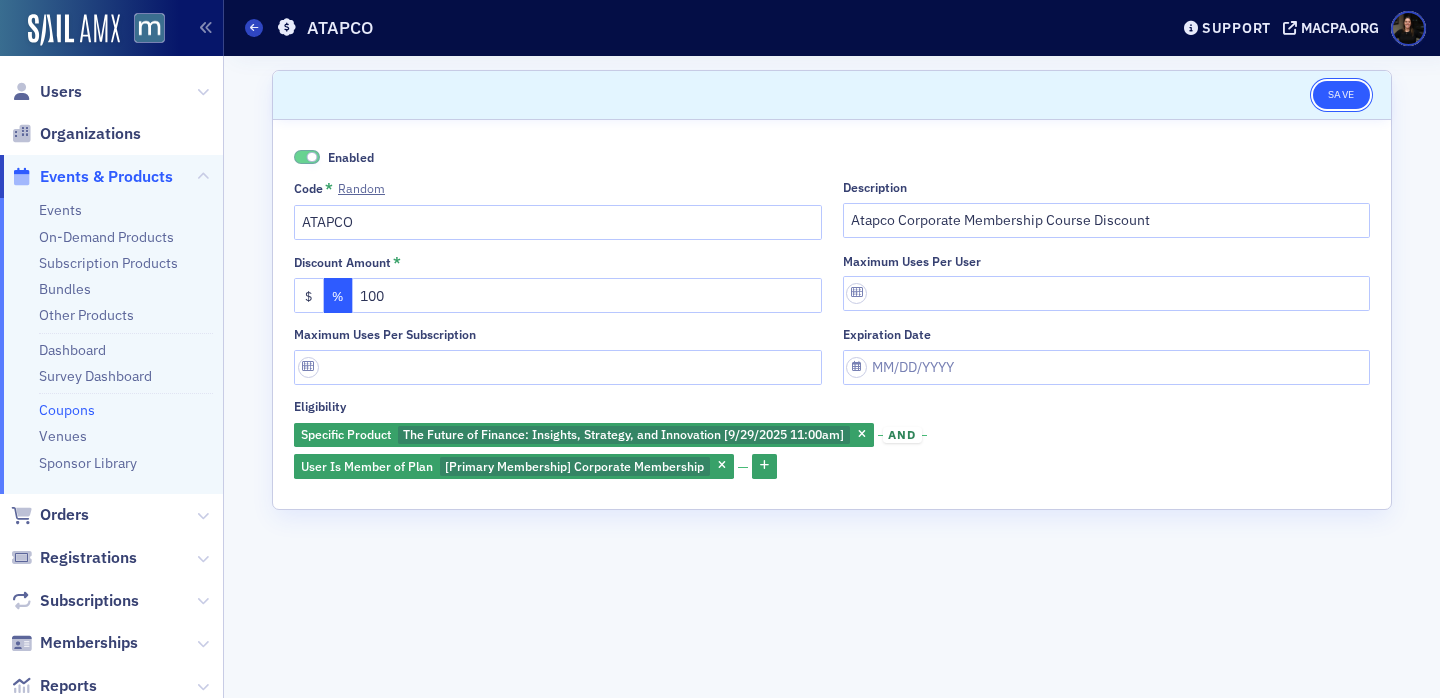 click on "Save" 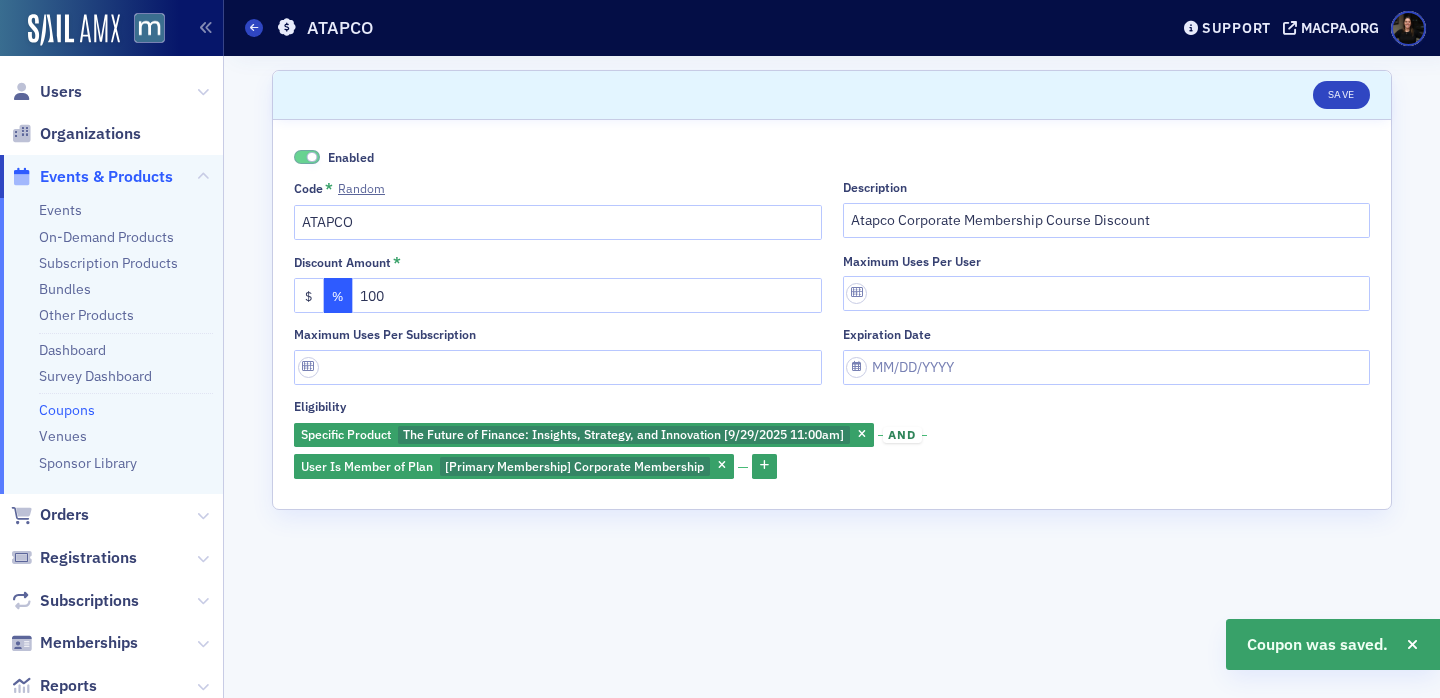 click on "Enabled Code * Random ATAPCO Description Atapco Corporate Membership Course Discount Discount Amount * $ % 100 Maximum uses per user Maximum uses per subscription Expiration date Eligibility Specific Product The Future of Finance: Insights, Strategy, and Innovation [9/29/2025 11:00am] and User Is Member of Plan [Primary Membership] Corporate Membership" 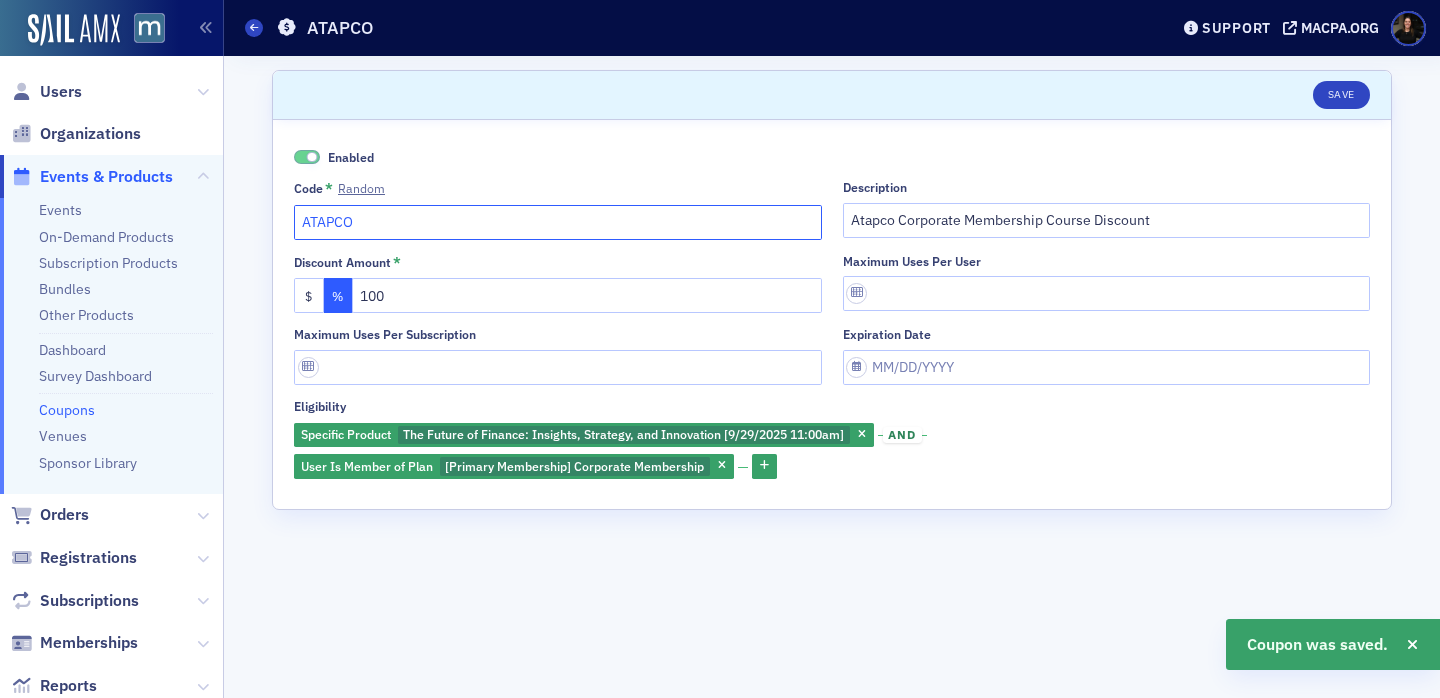 click on "ATAPCO" 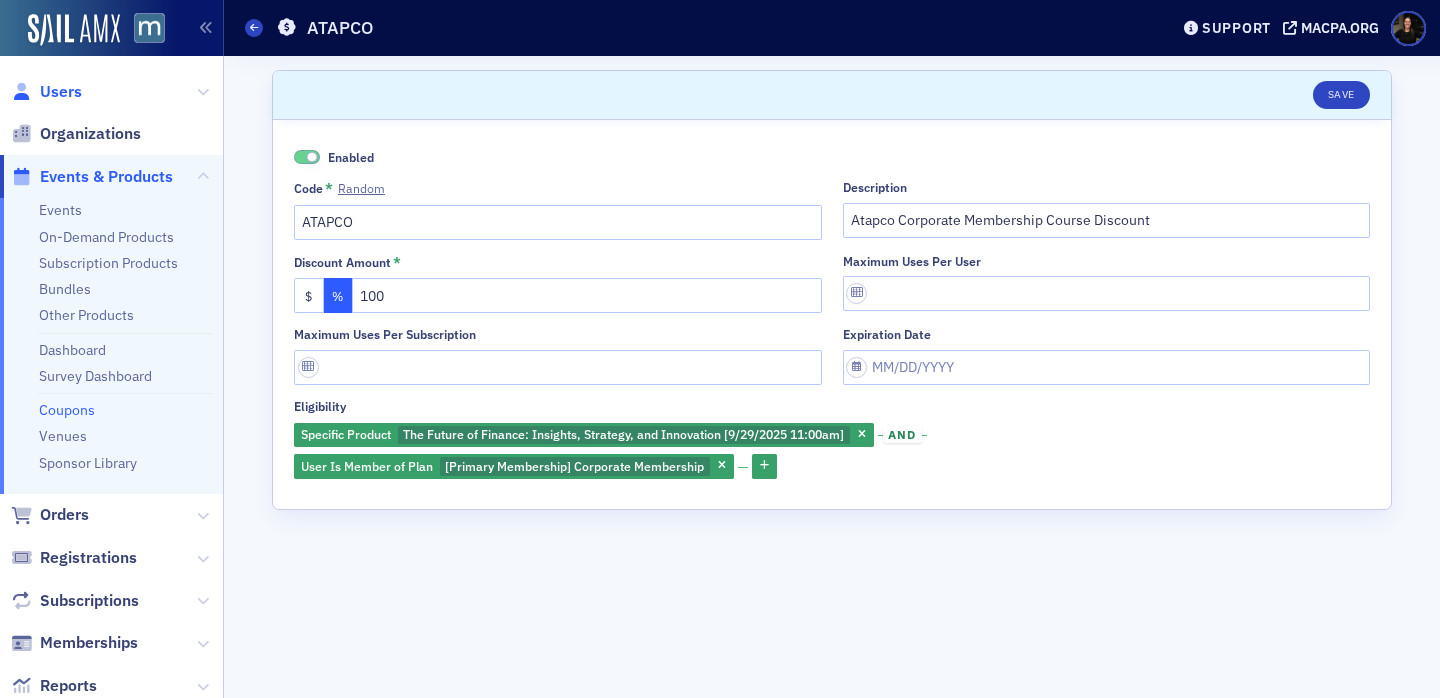 click on "Users" 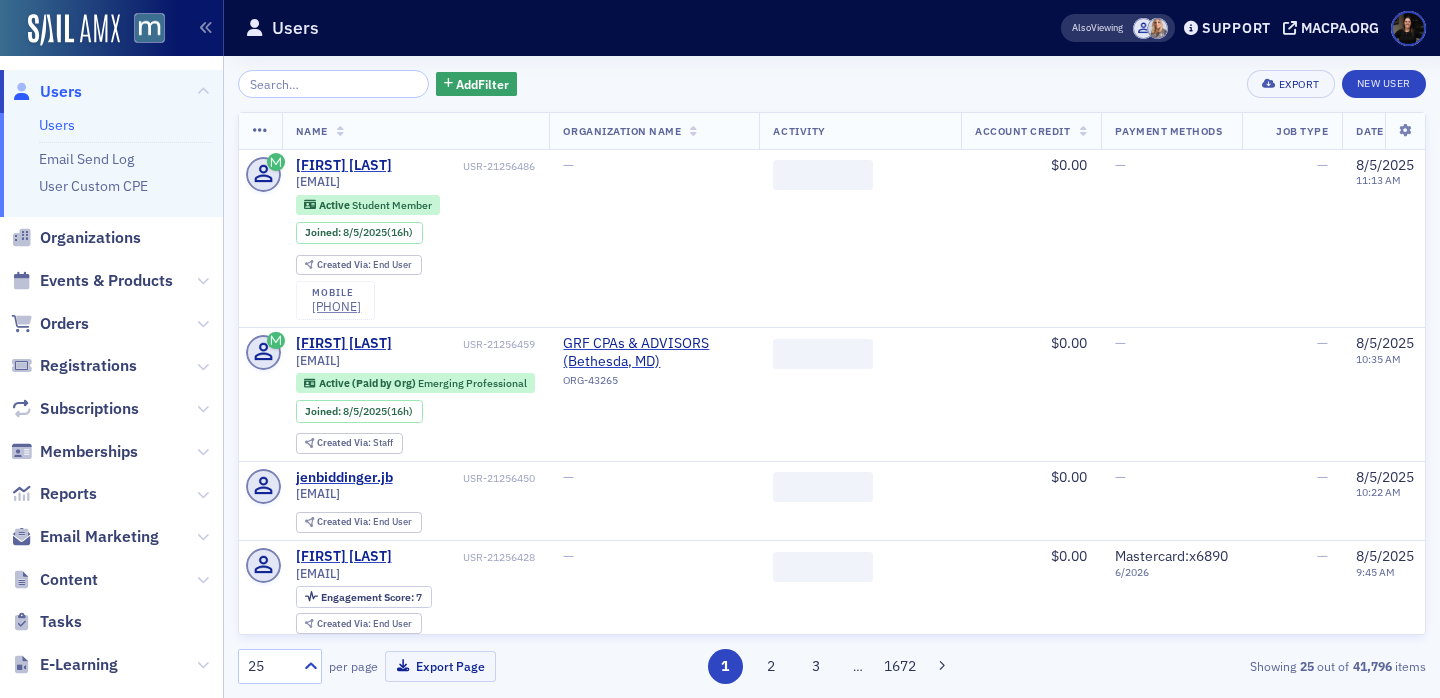 click 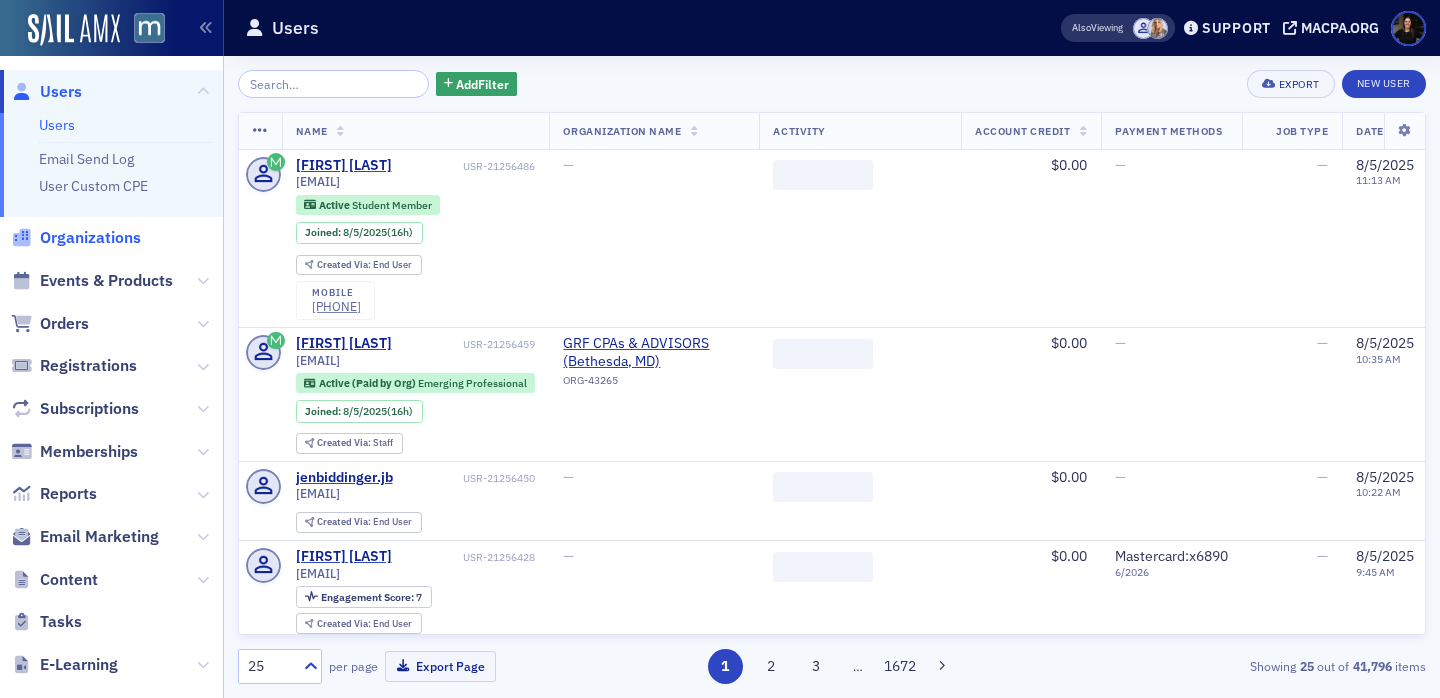 click on "Organizations" 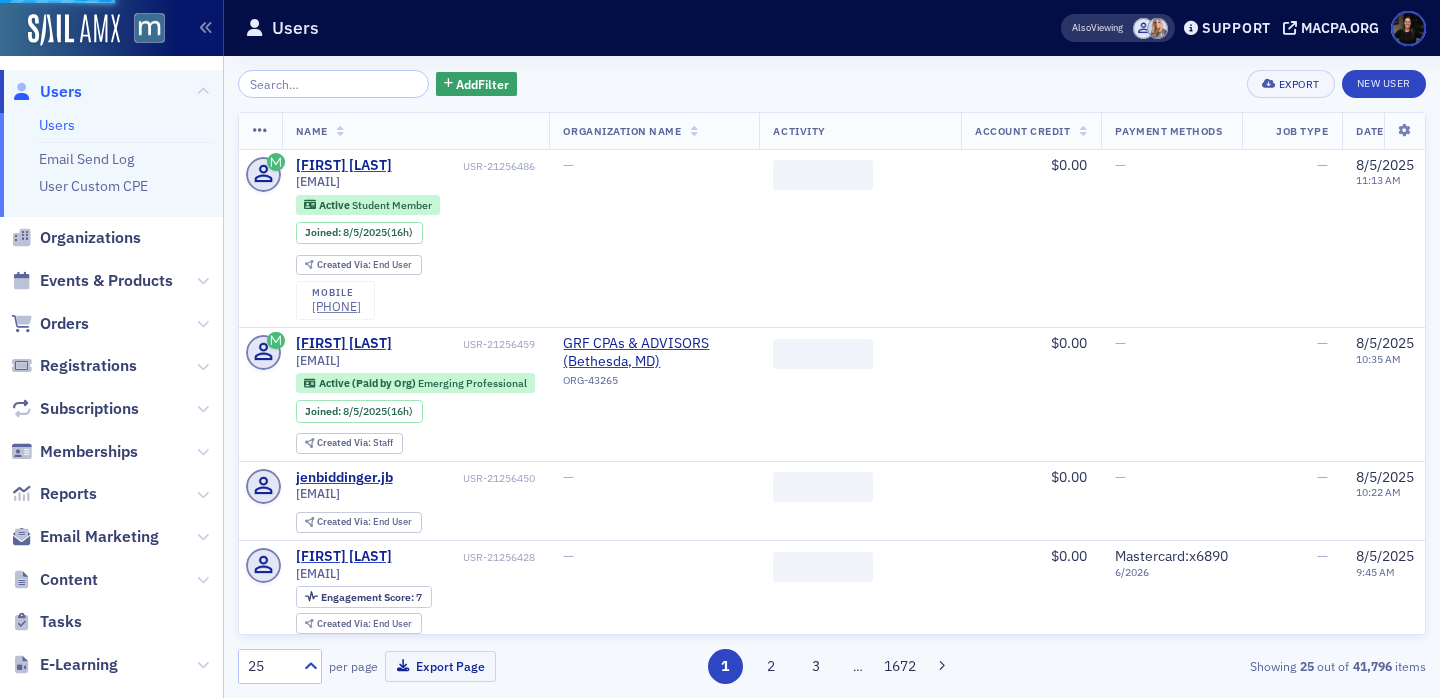 click on "Users Users Email Send Log User Custom CPE Organizations Events & Products Orders Registrations Subscriptions Memberships Reports Email Marketing Content Tasks E-Learning Automations Finance Connect Exports Imports Settings" 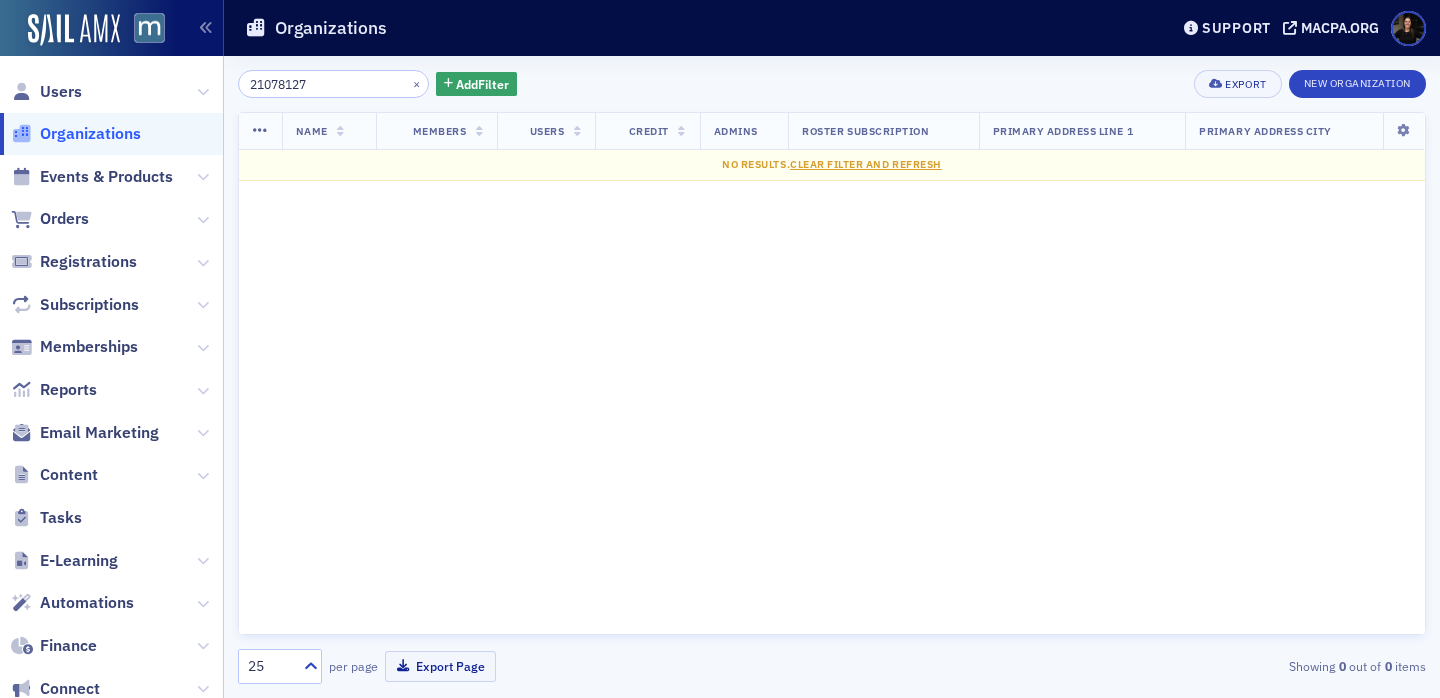 type on "21078127" 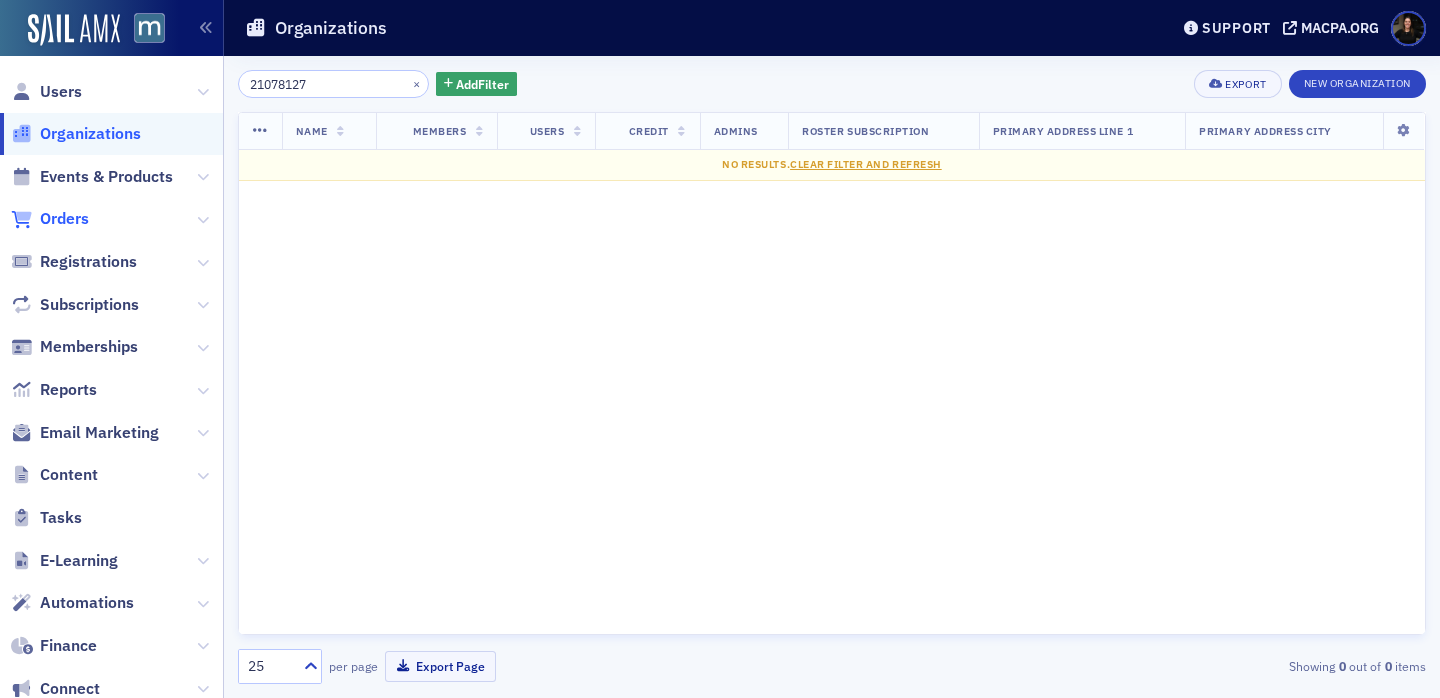 click on "Orders" 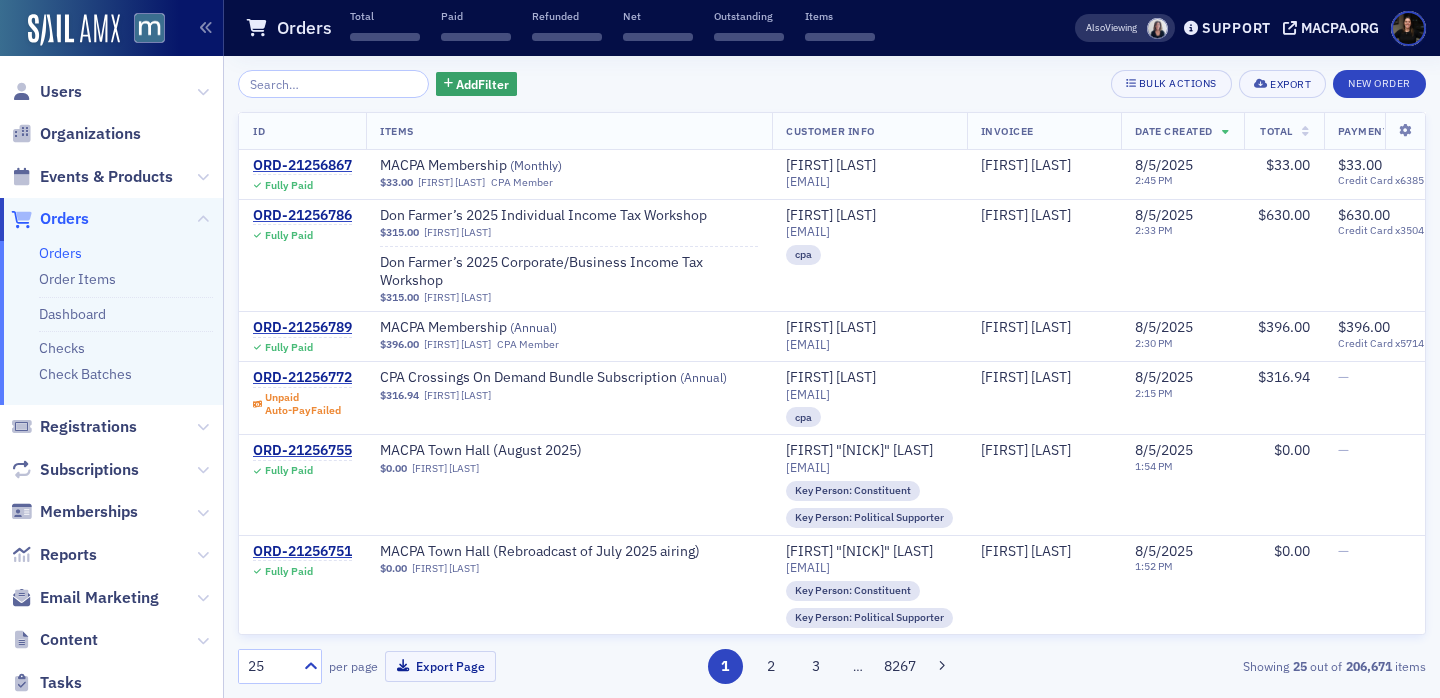 click 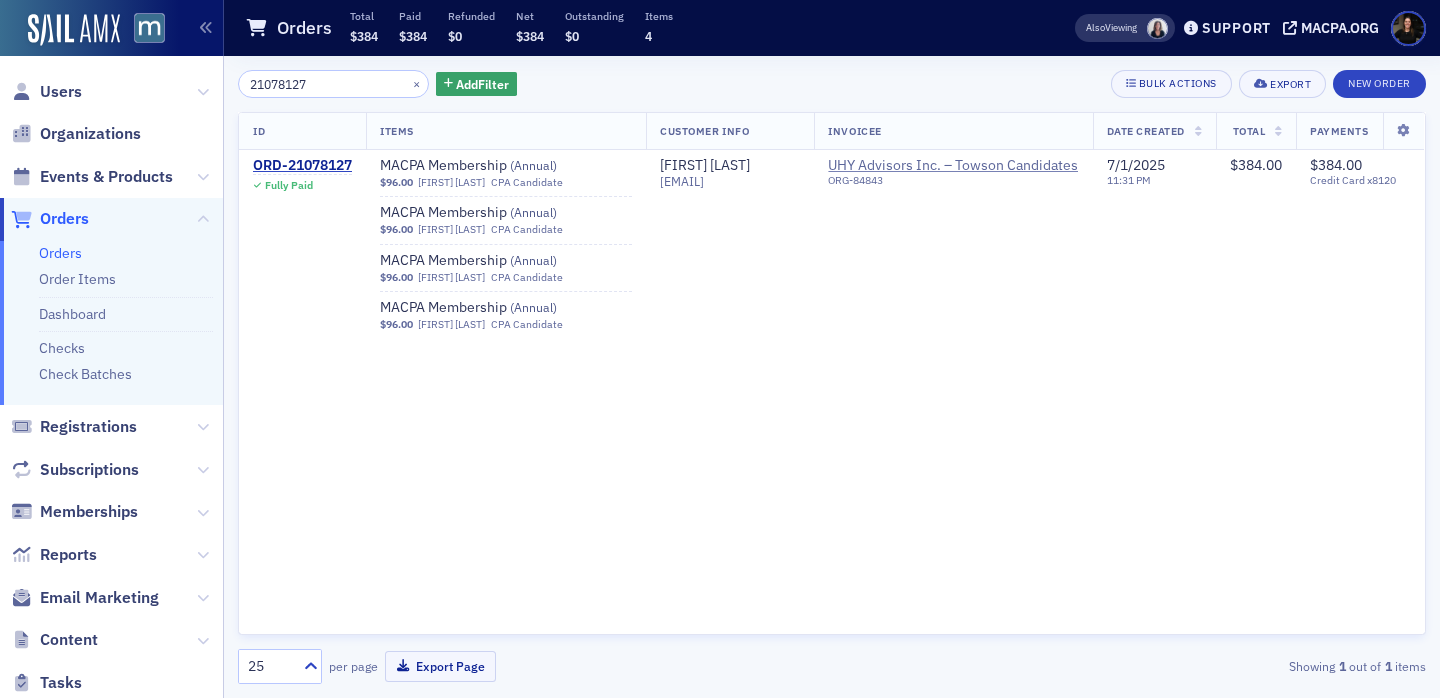 type on "21078127" 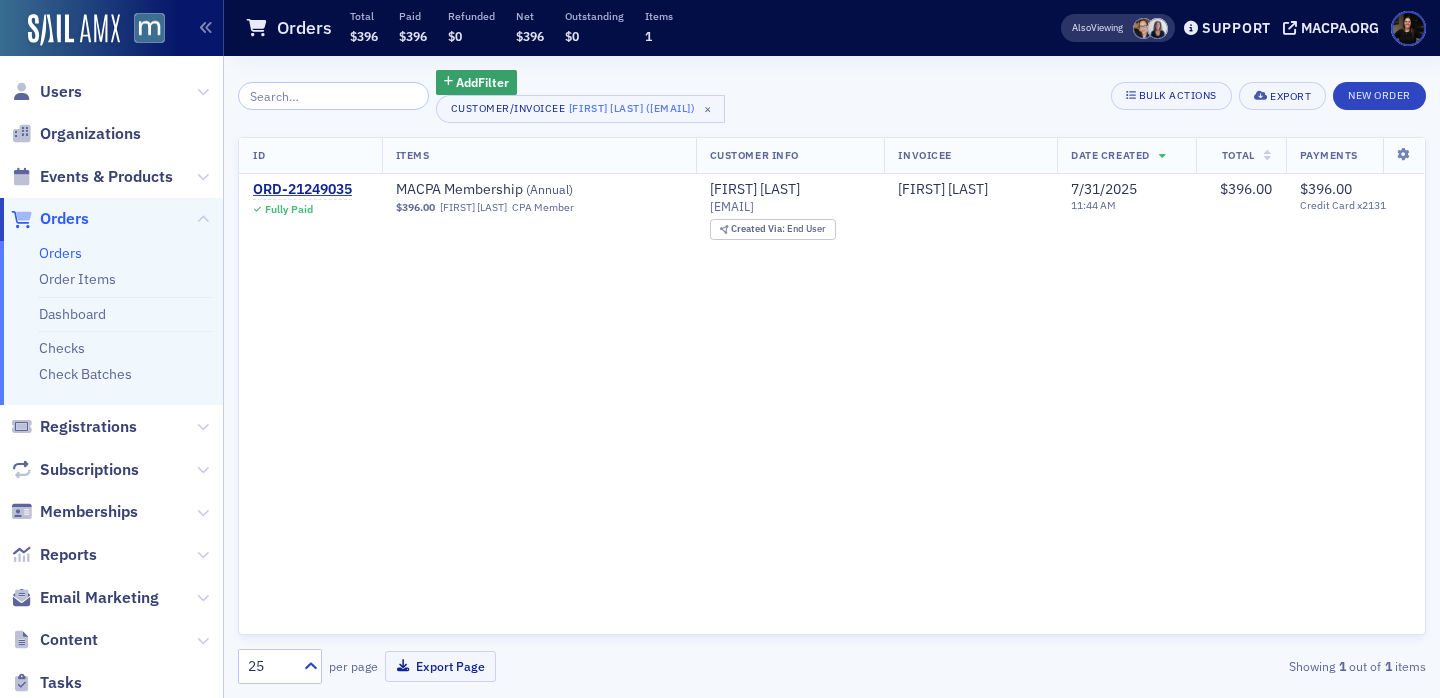 scroll, scrollTop: 0, scrollLeft: 0, axis: both 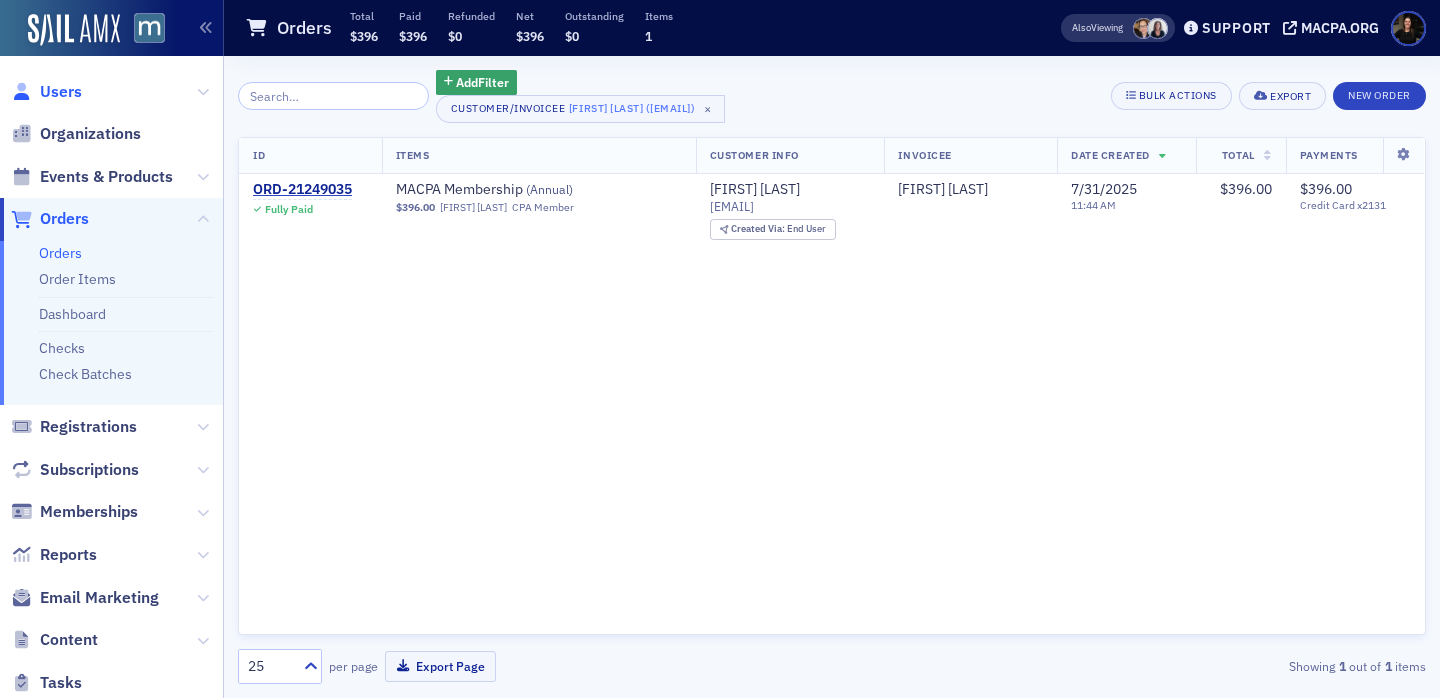 click on "Users" 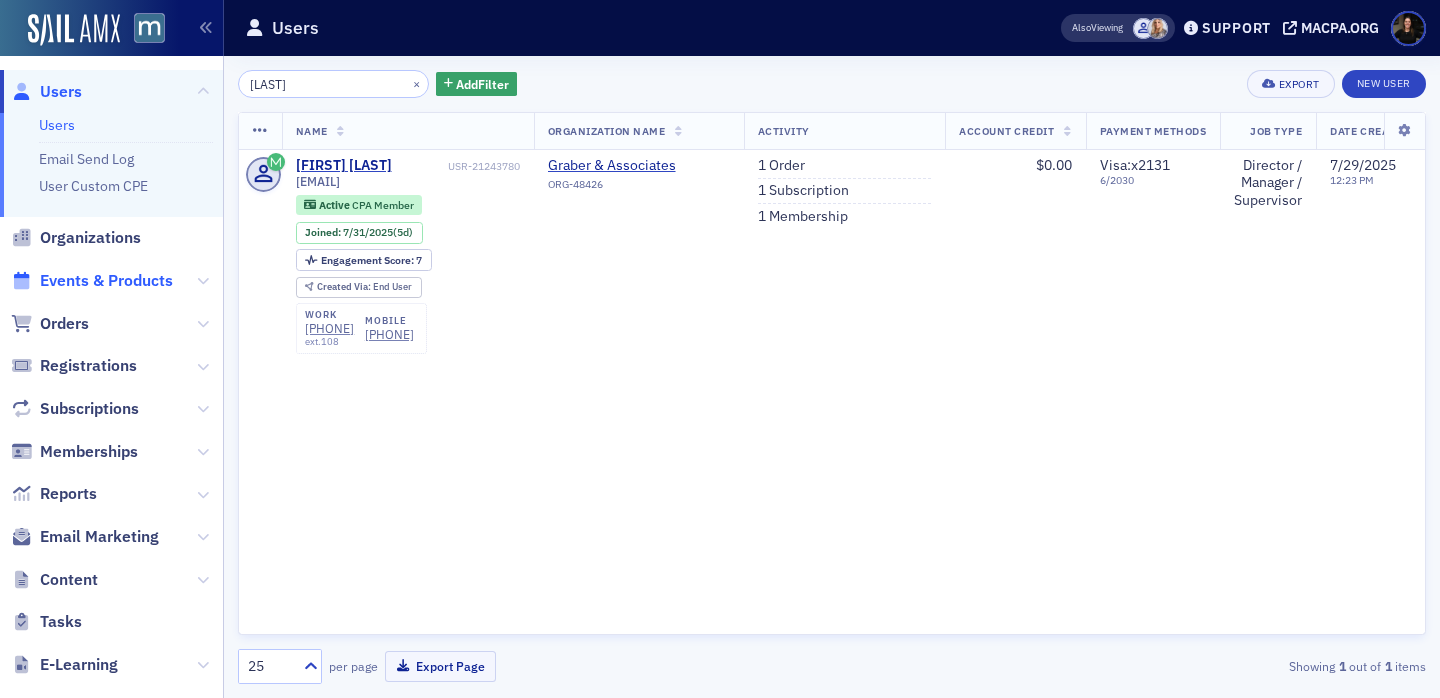 click on "Events & Products" 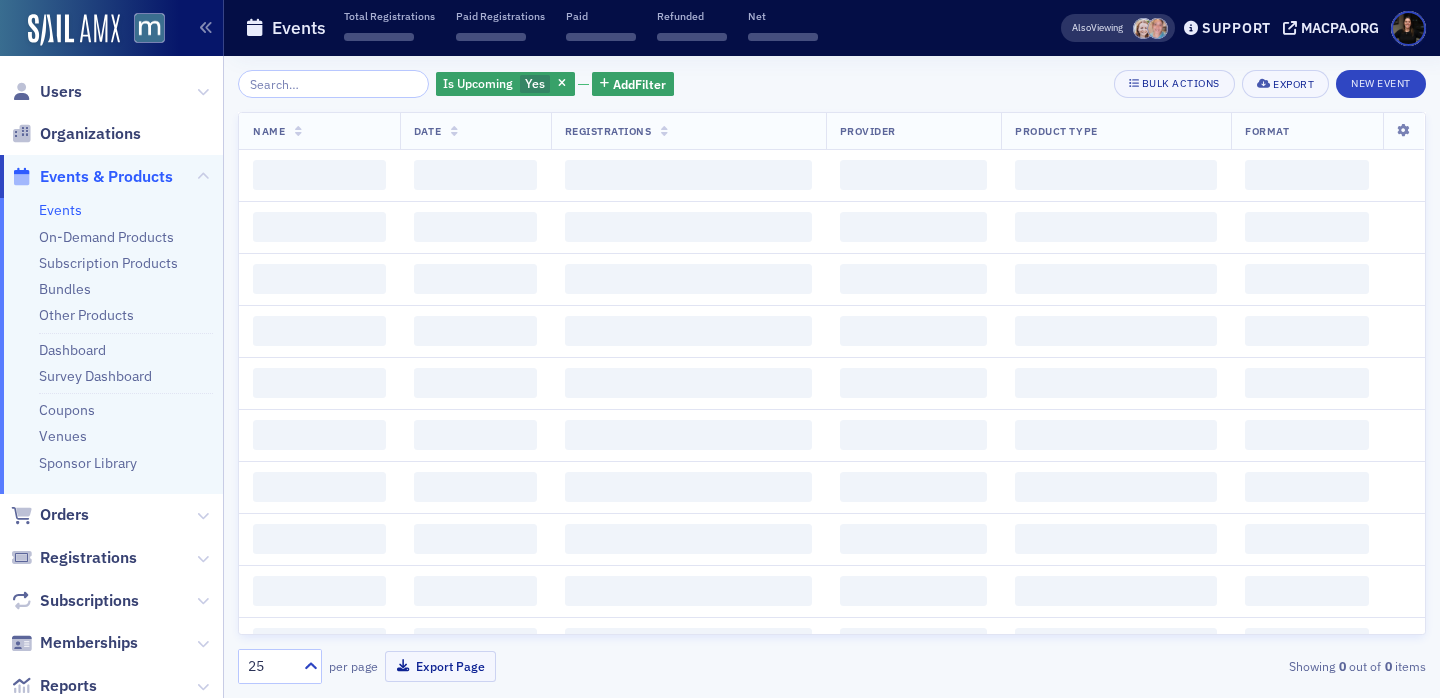 click 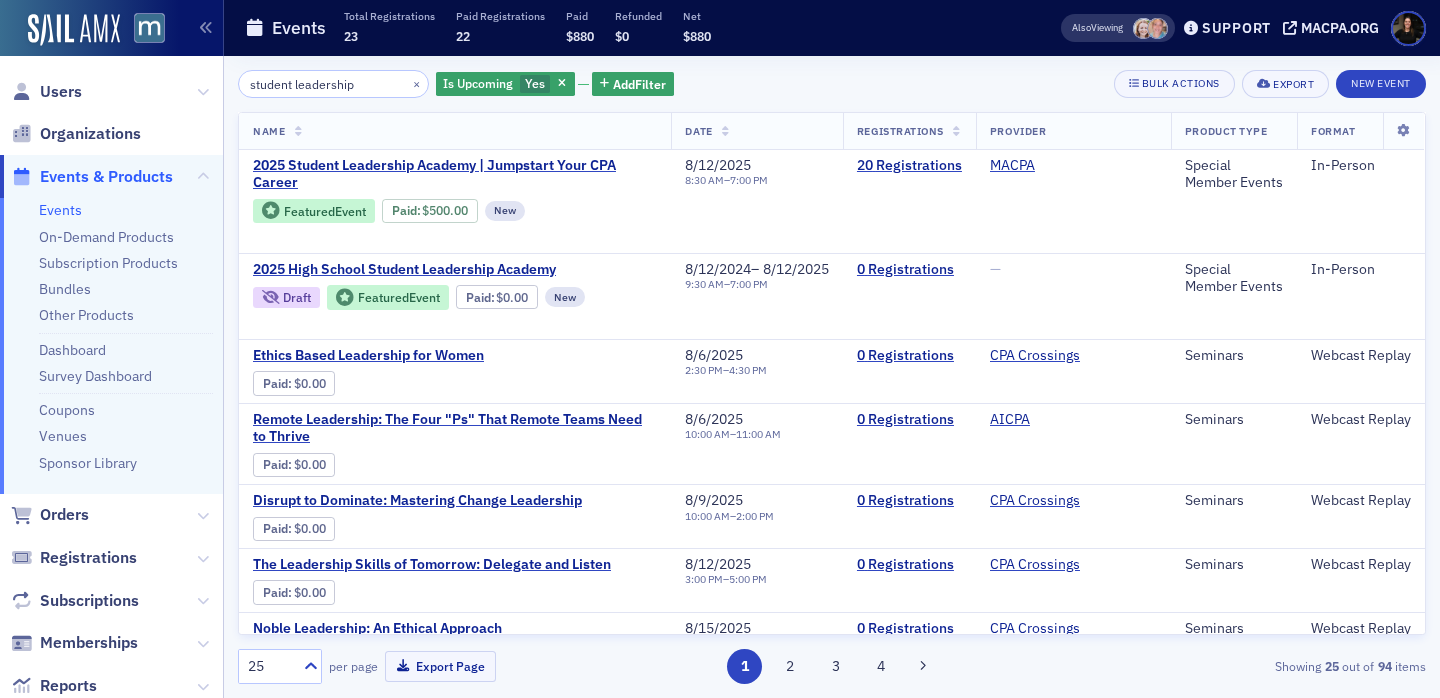 type on "student leadership" 